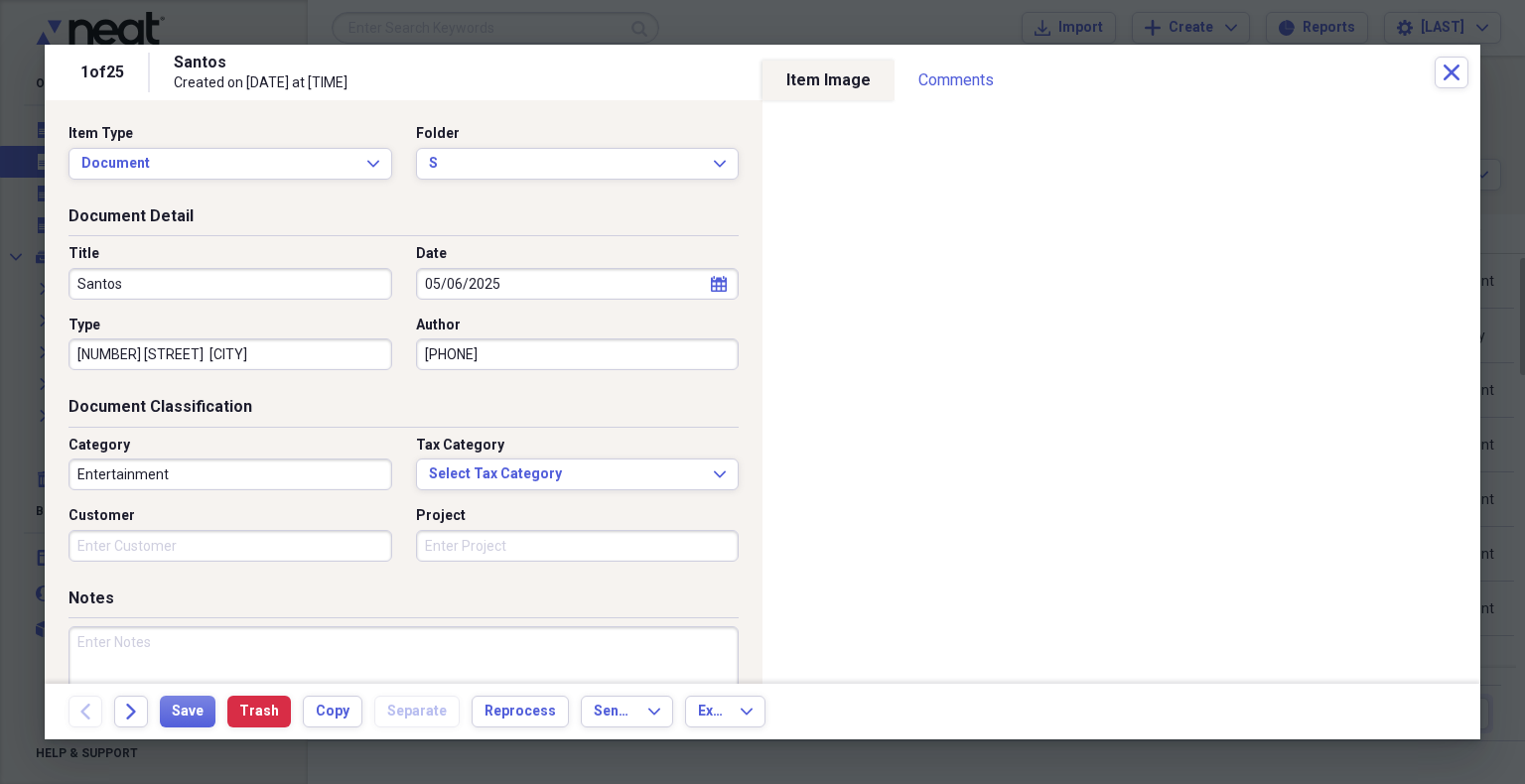 scroll, scrollTop: 0, scrollLeft: 0, axis: both 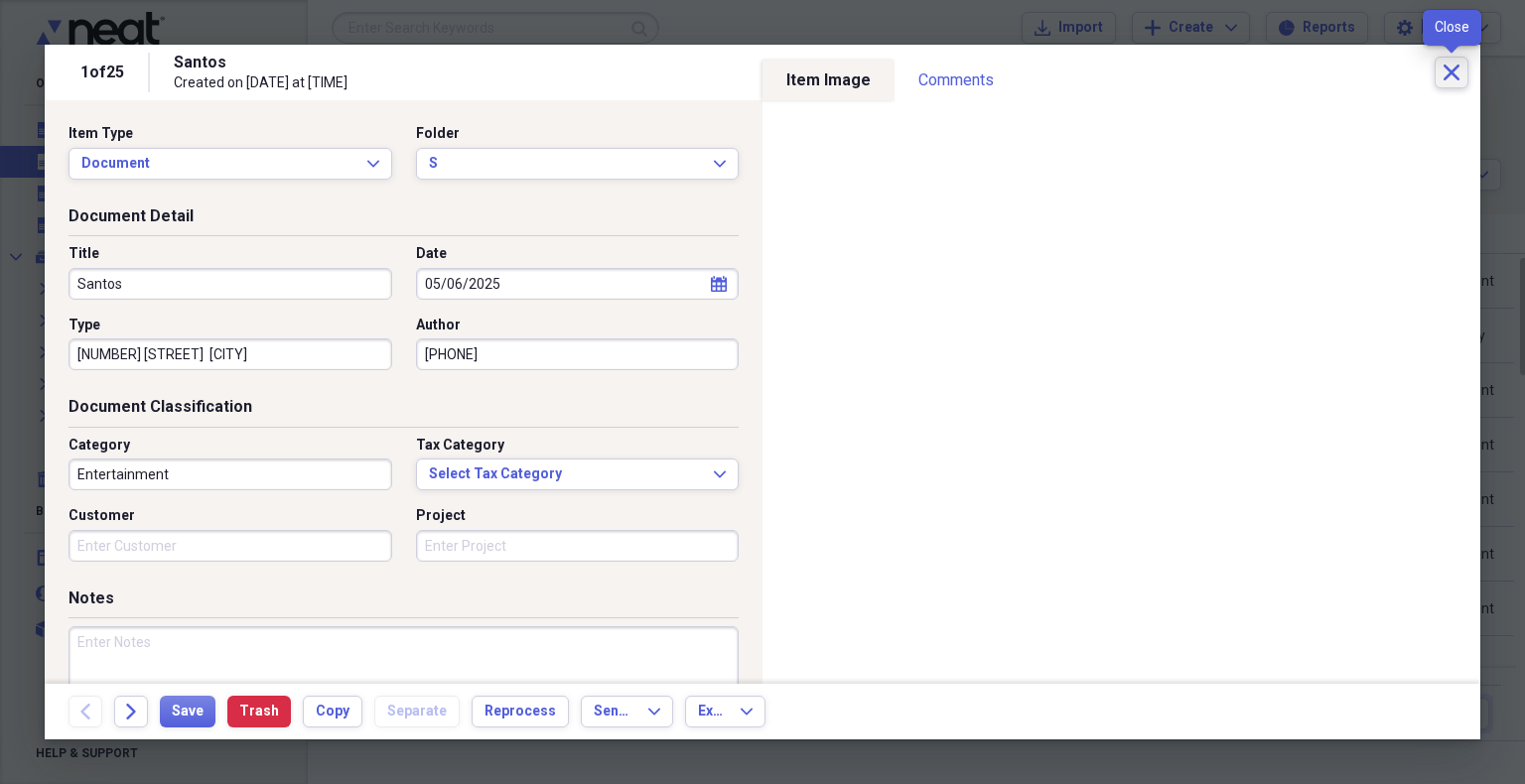 click on "Close" at bounding box center (1452, 72) 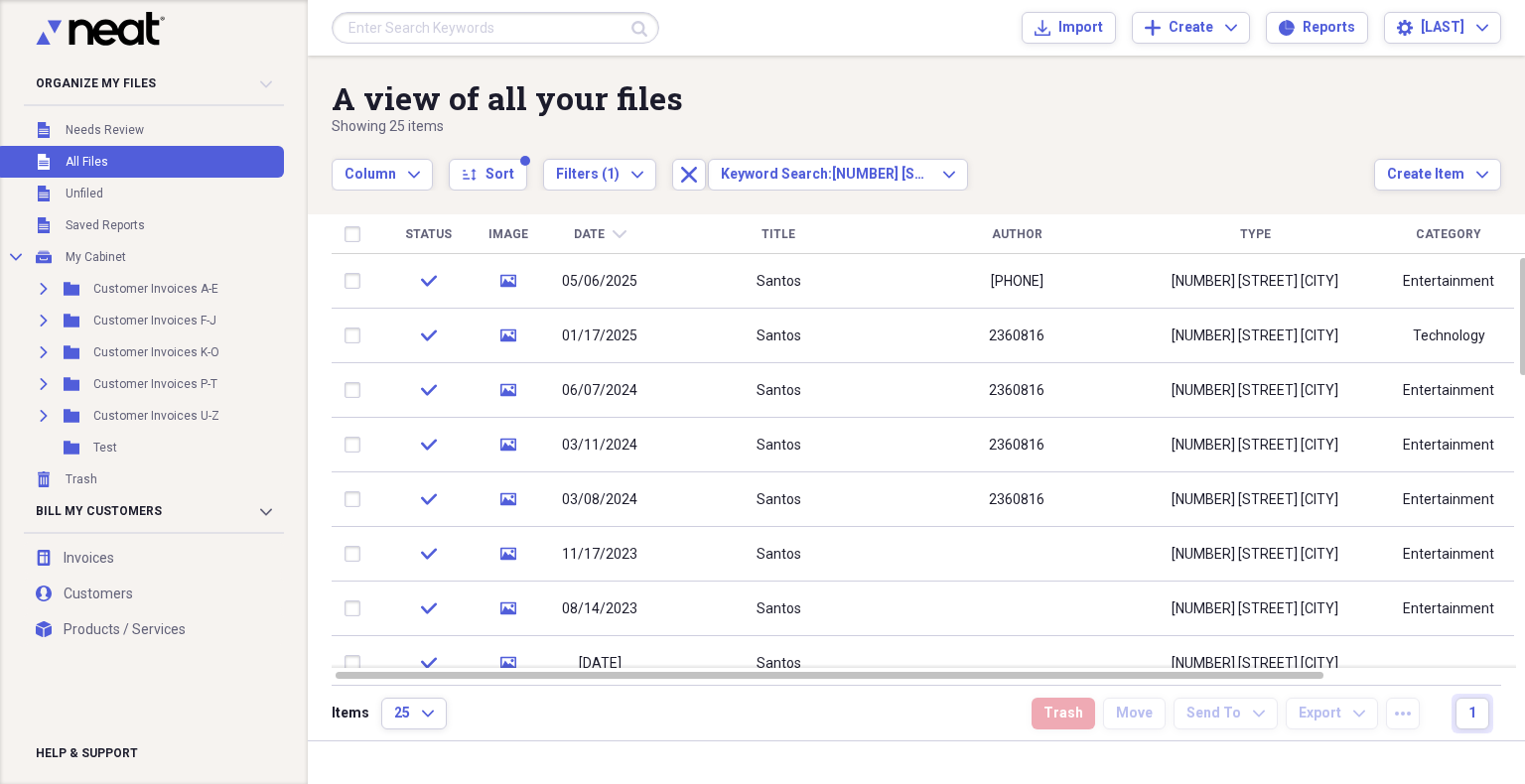 click at bounding box center [495, 28] 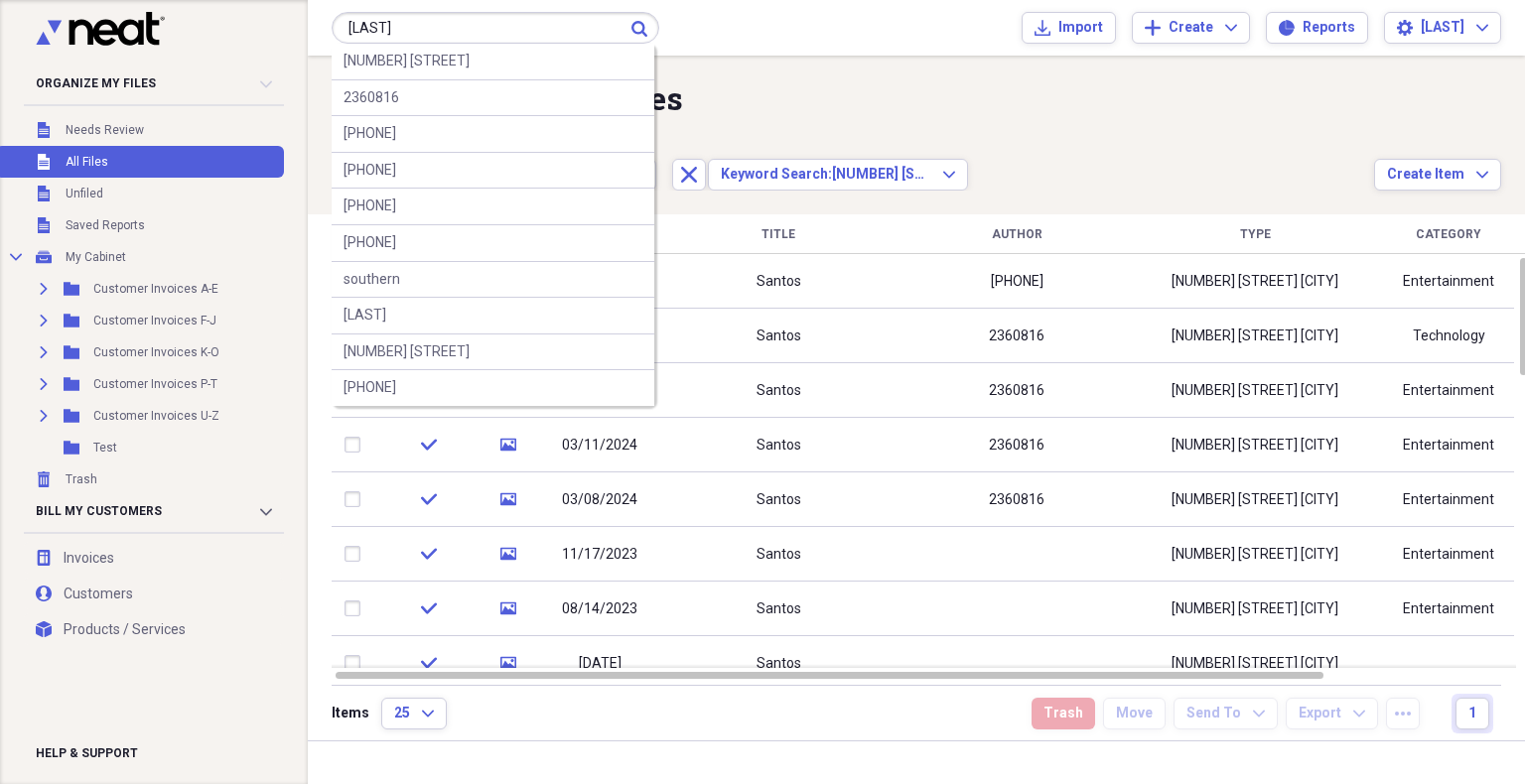 type on "[LAST]" 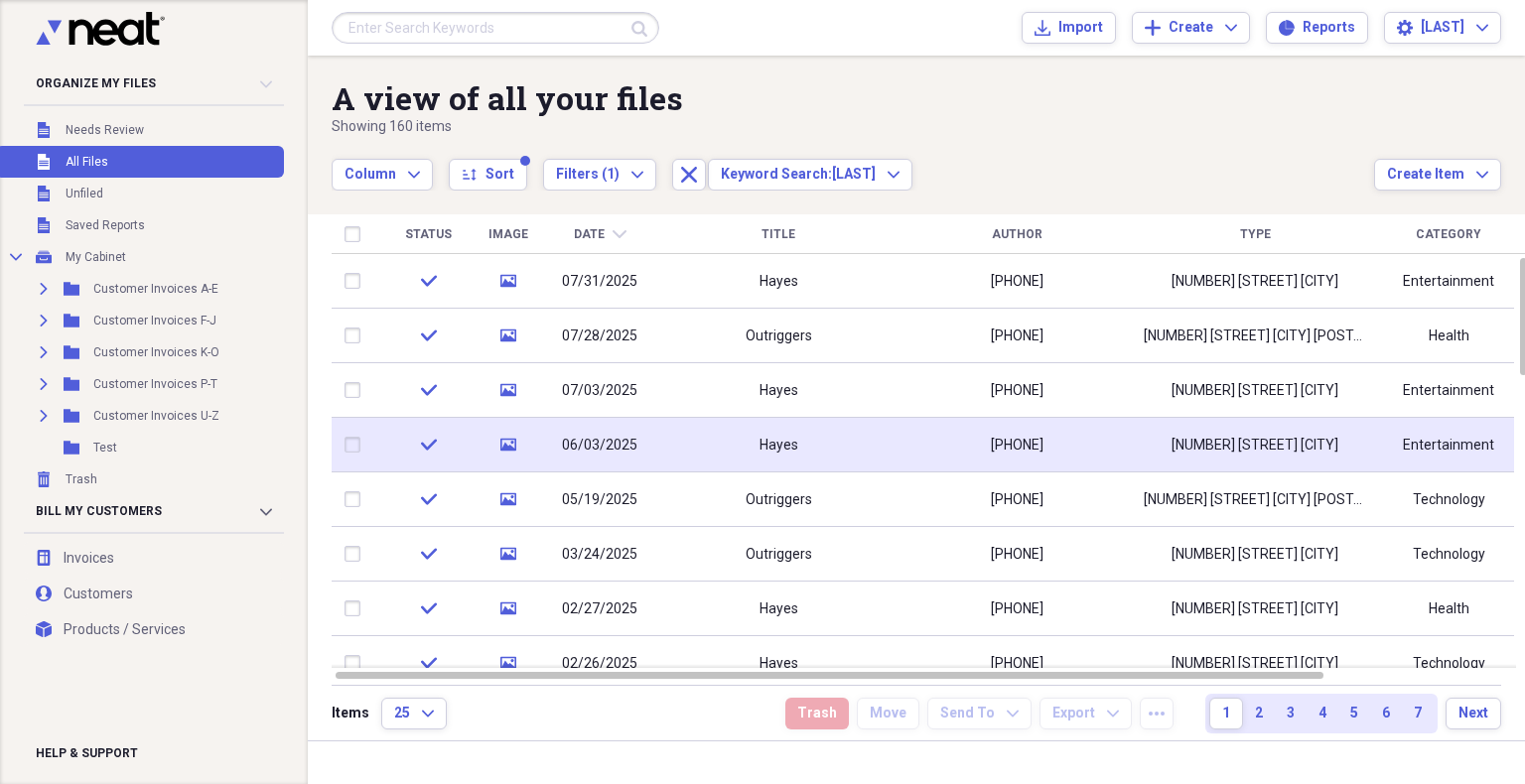 click on "[PHONE]" at bounding box center [1017, 446] 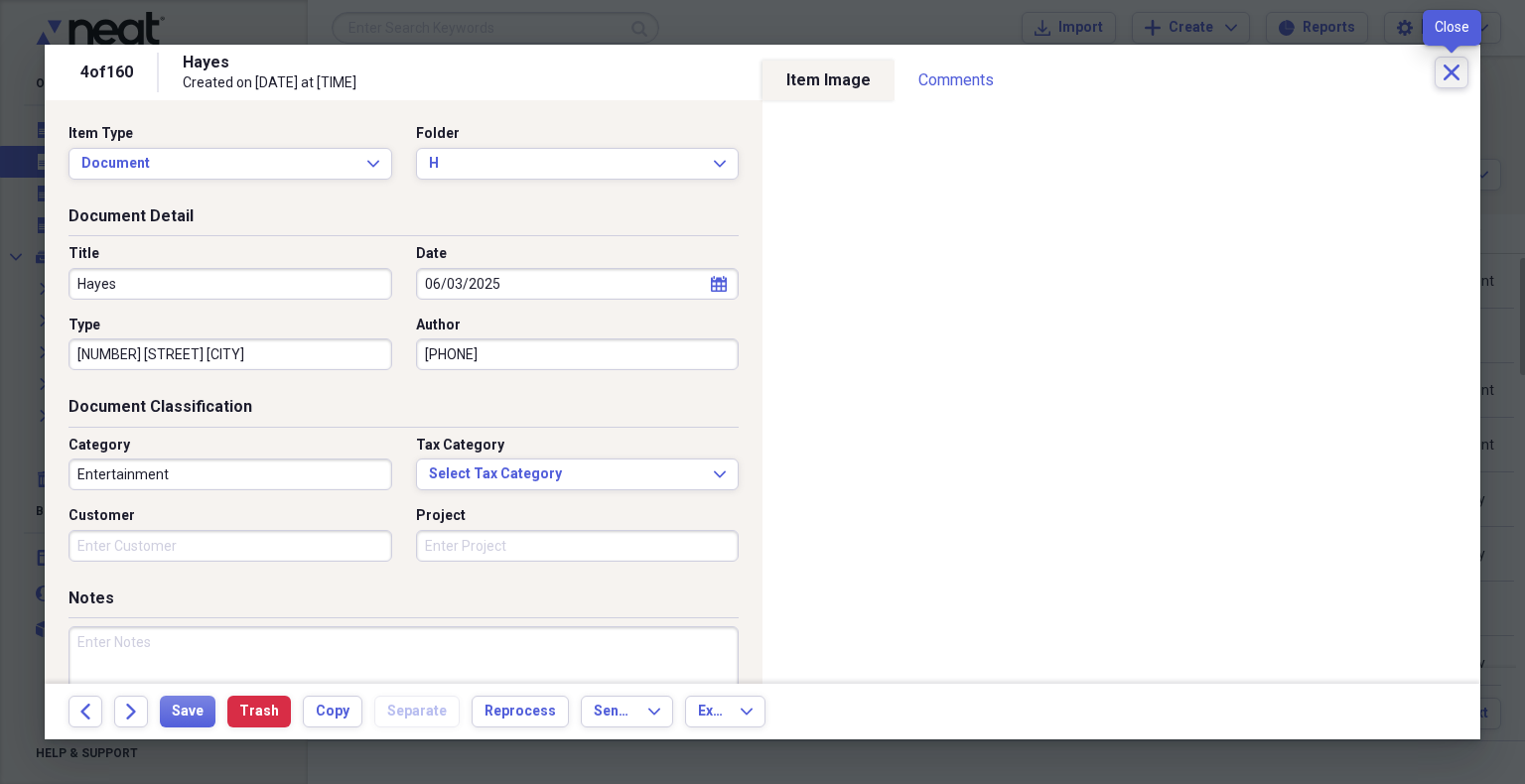 click on "Close" at bounding box center [1452, 72] 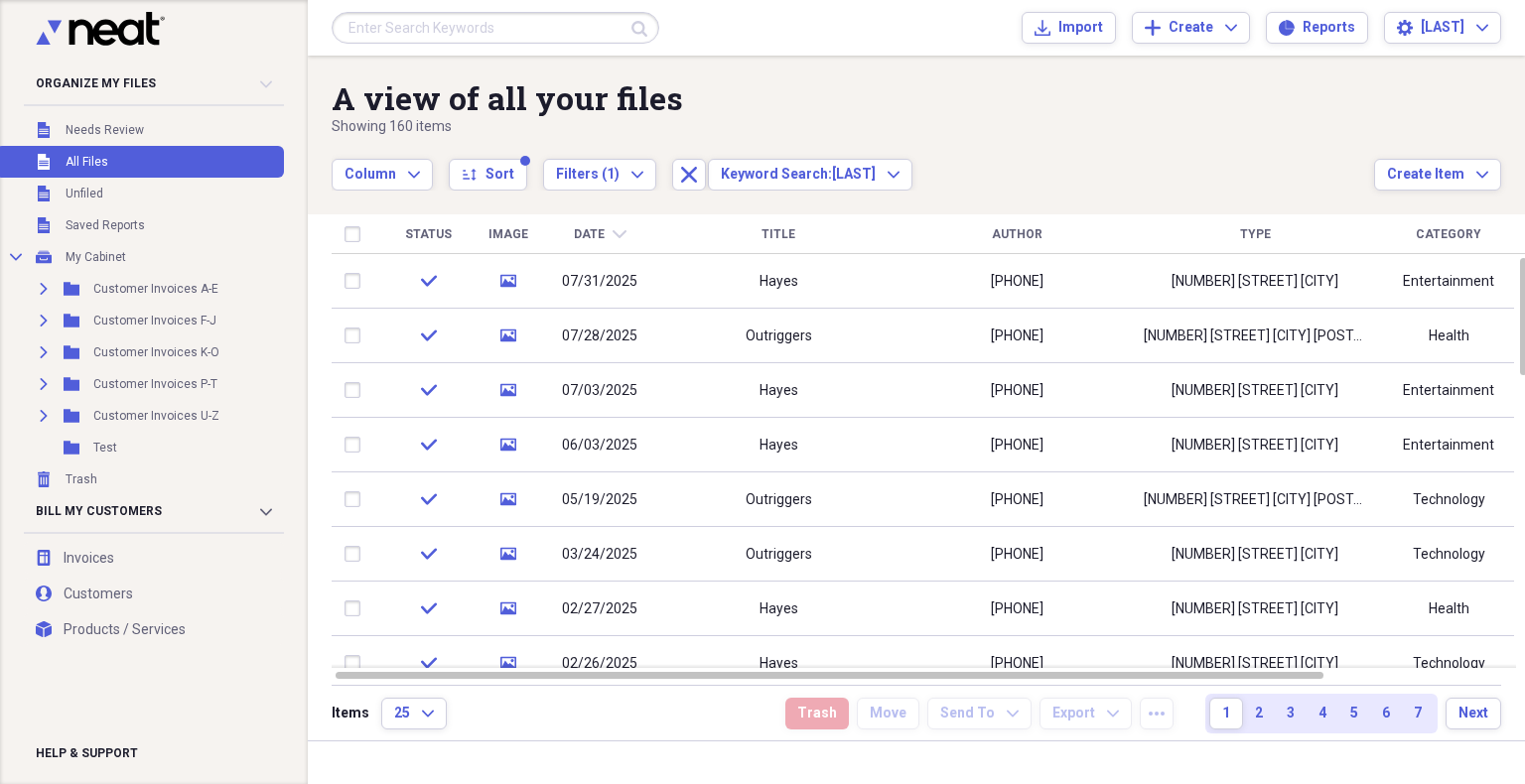 click at bounding box center [495, 28] 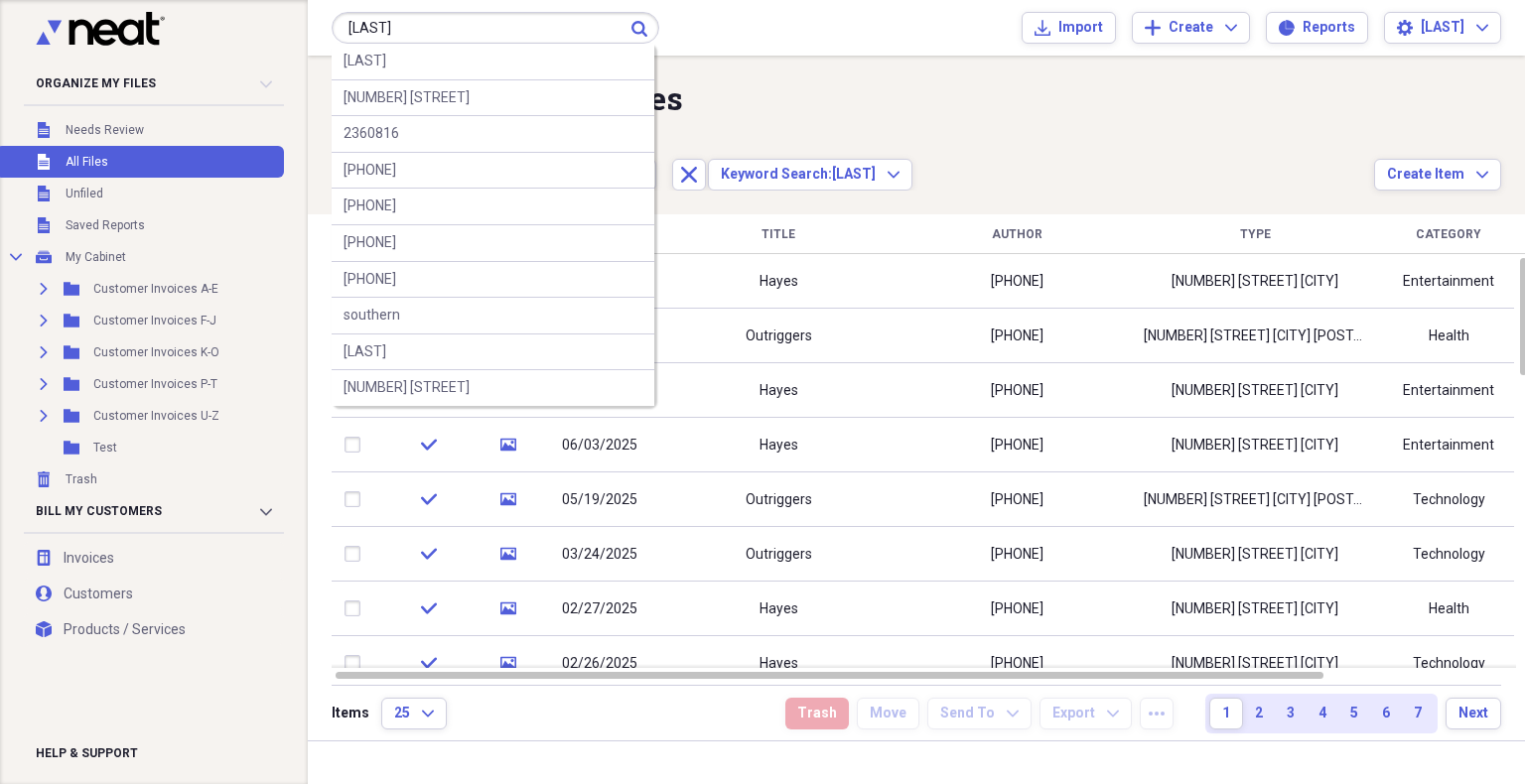 type on "[LAST]" 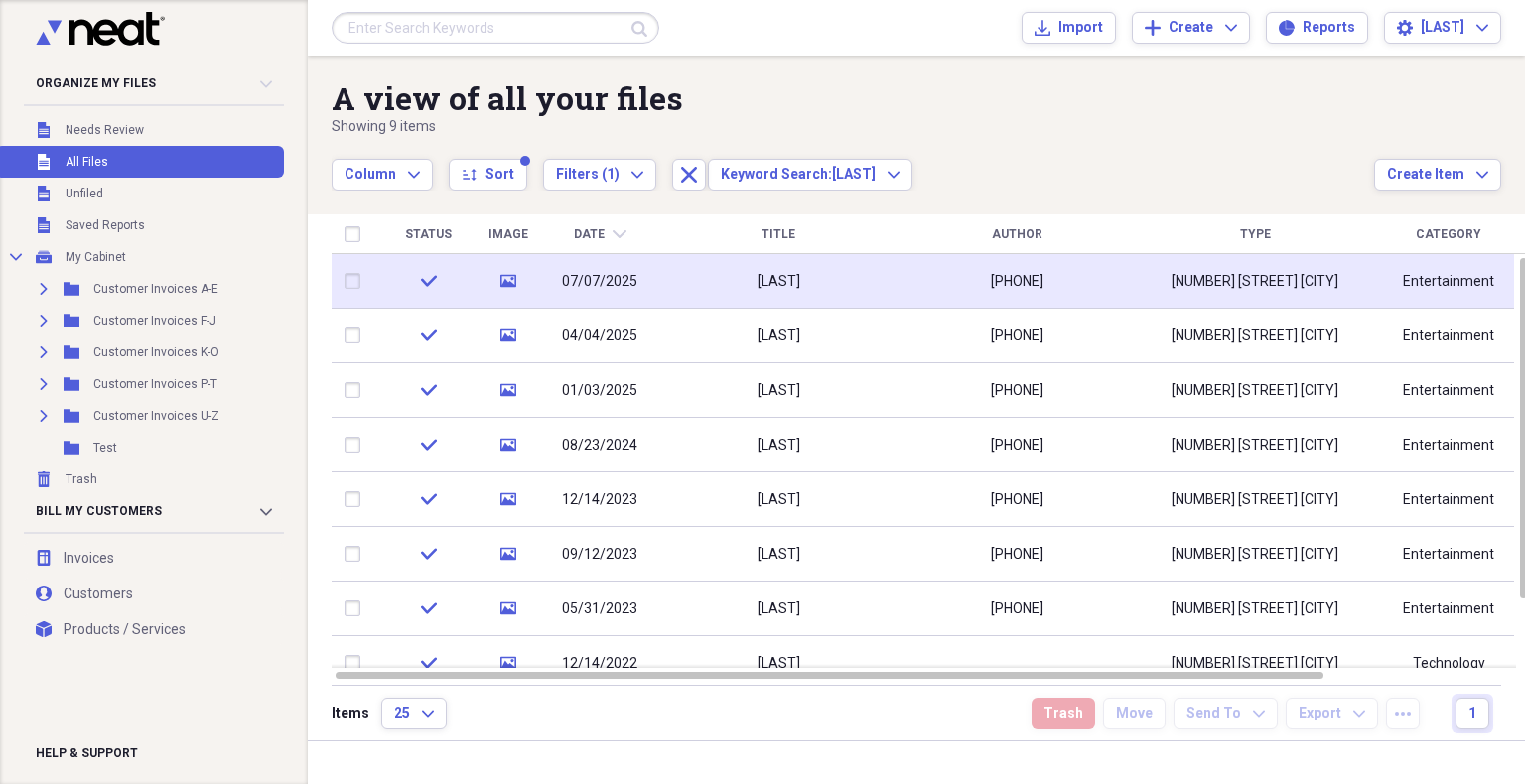 click on "[PHONE]" at bounding box center (1017, 281) 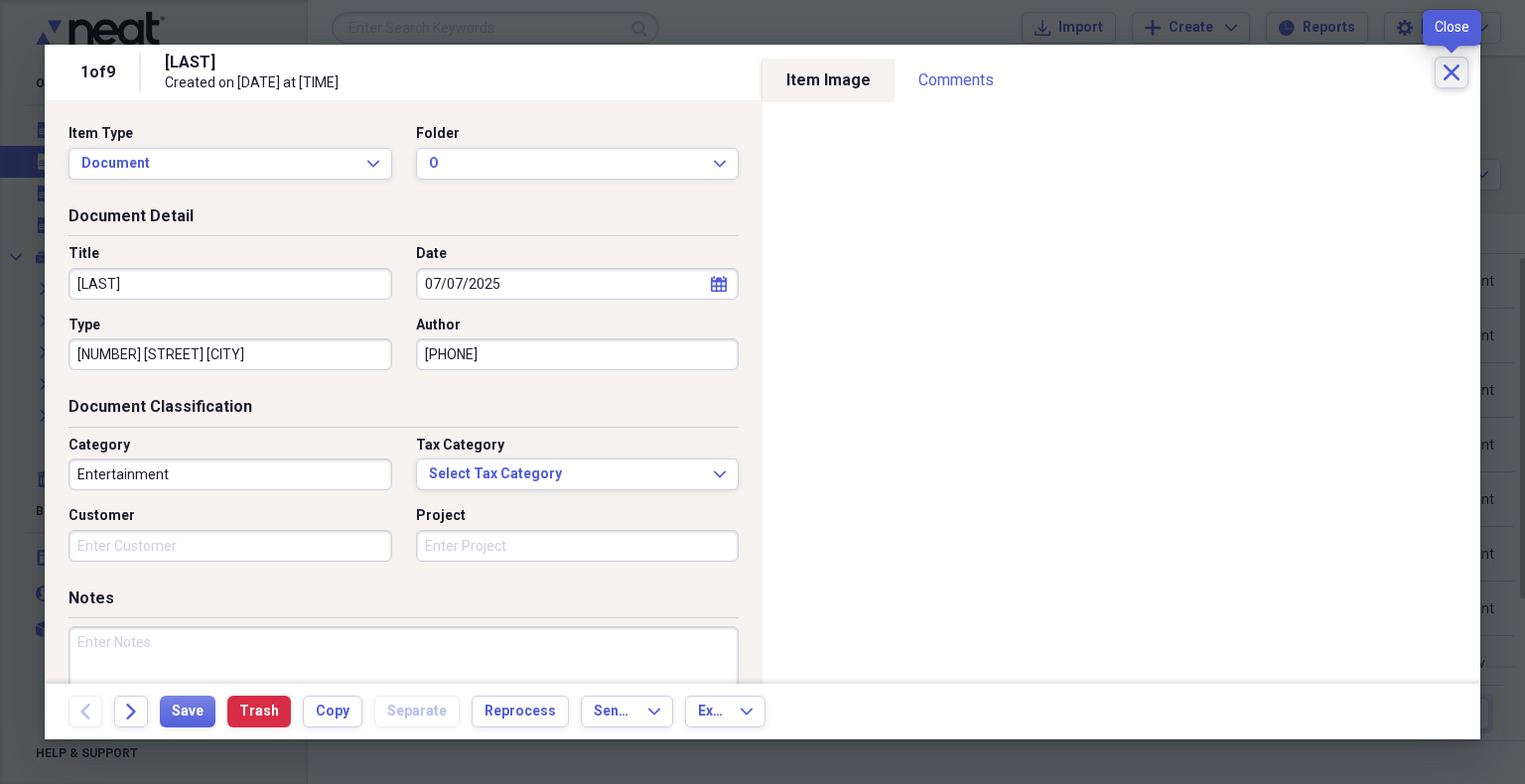 click on "Close" at bounding box center [1452, 72] 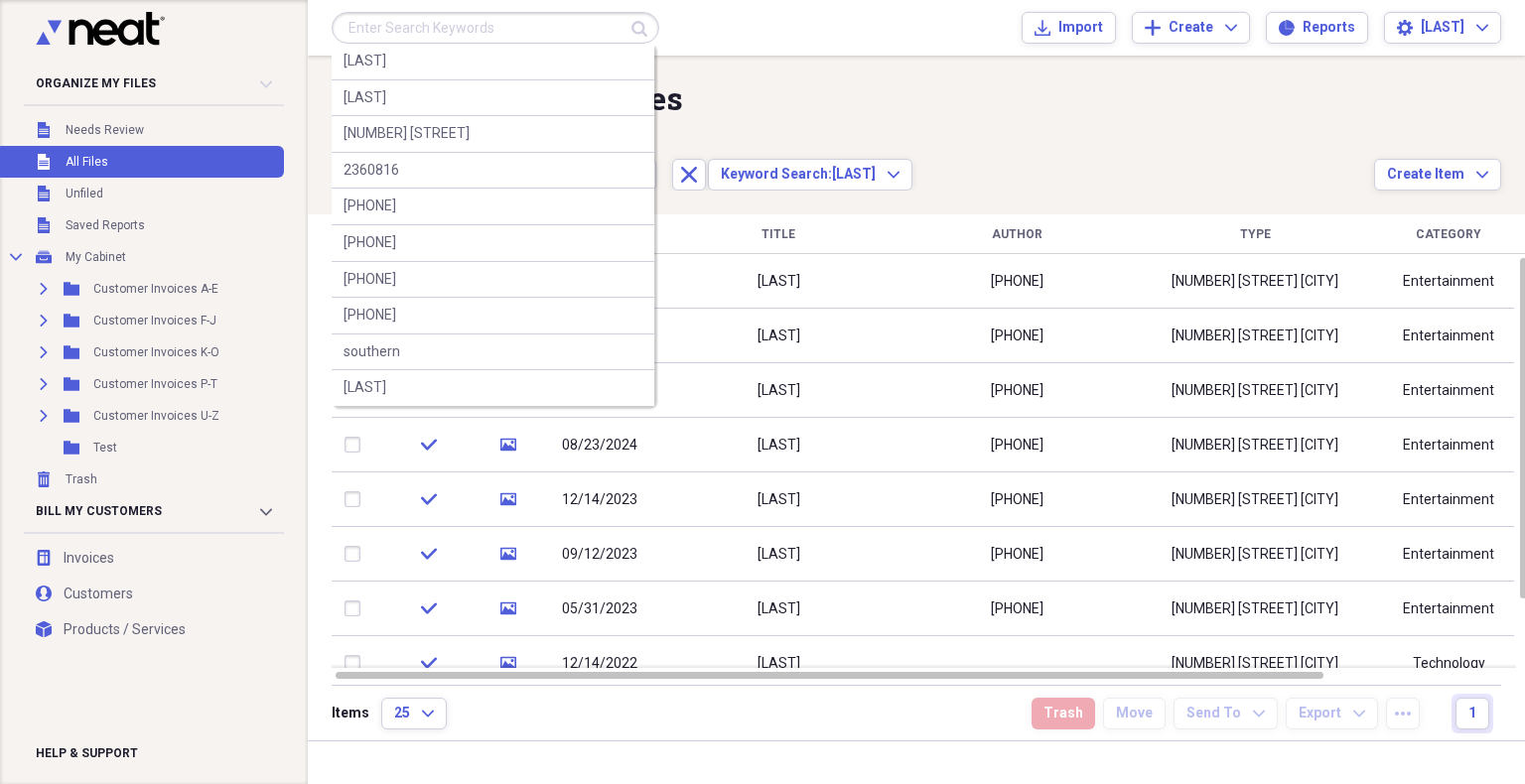 click at bounding box center [495, 28] 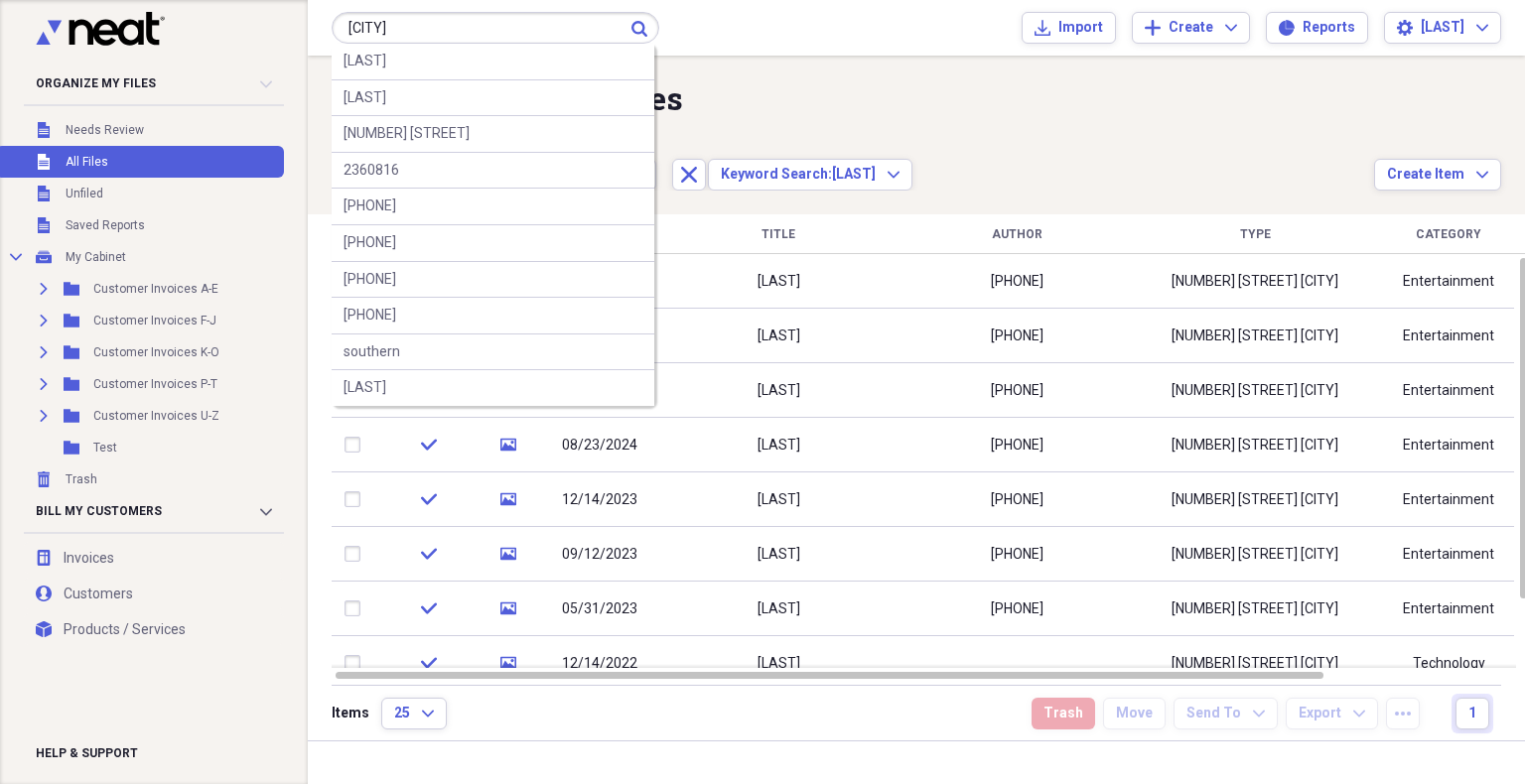 type on "[CITY]" 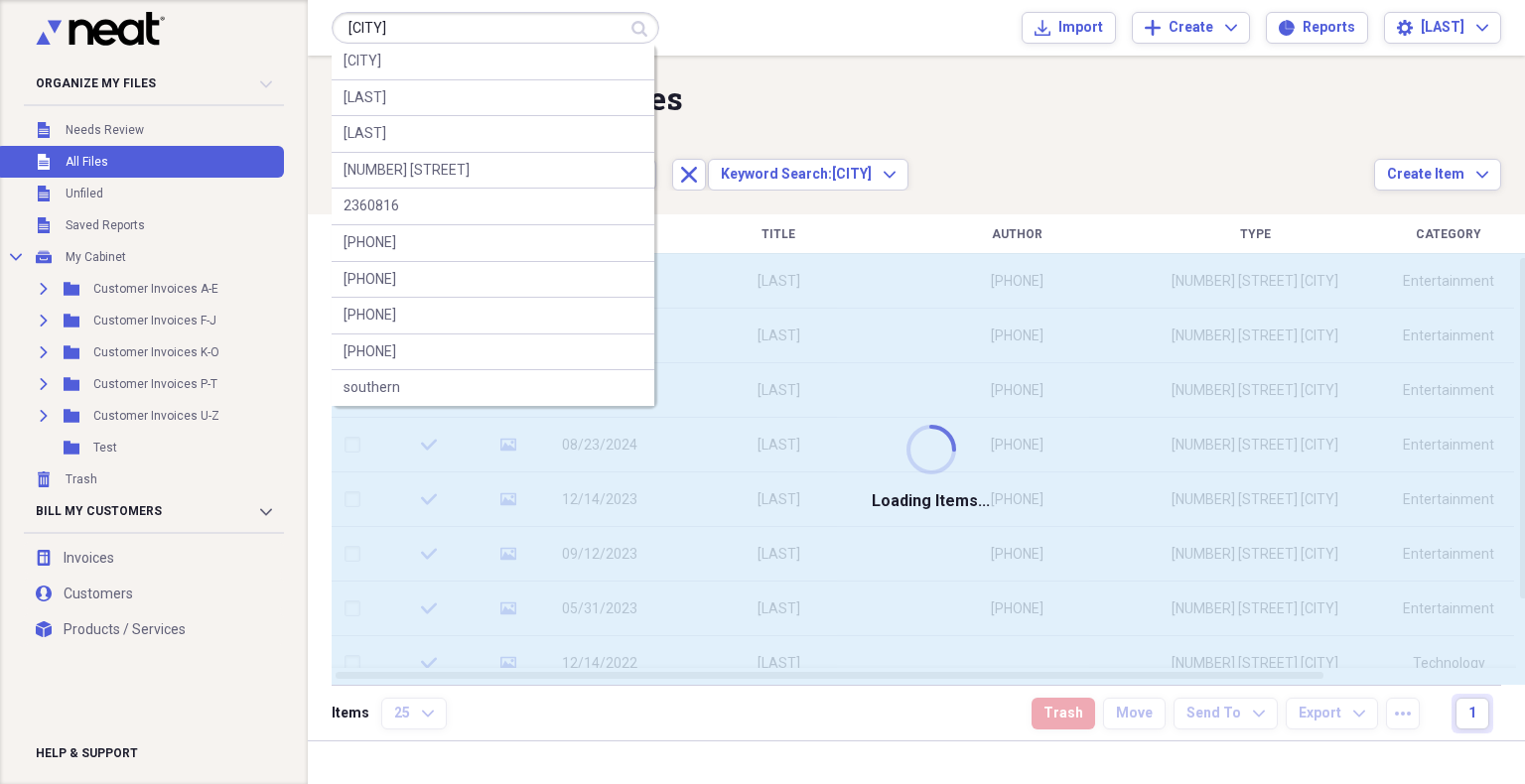 type 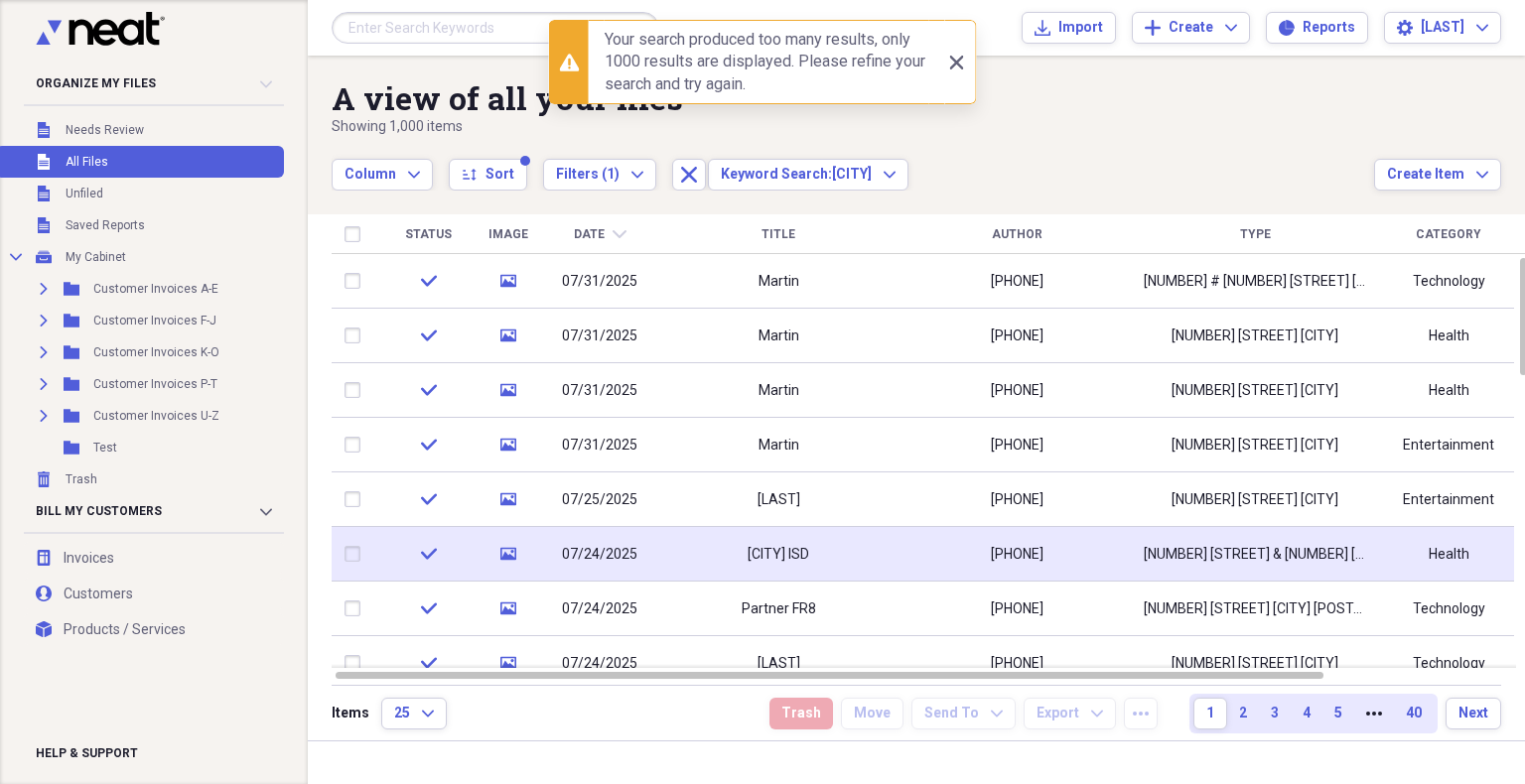 click on "[PHONE]" at bounding box center [1017, 555] 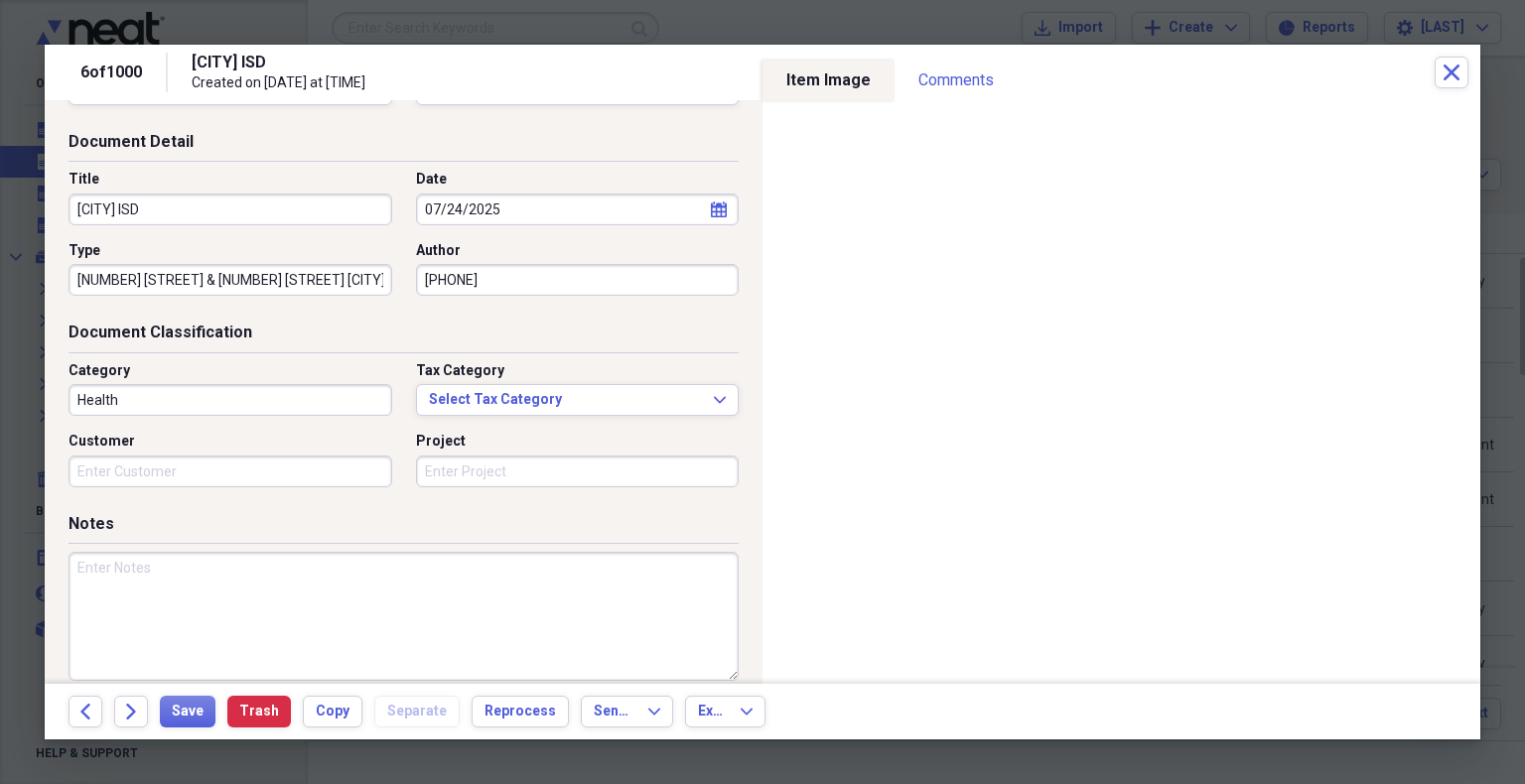scroll, scrollTop: 144, scrollLeft: 0, axis: vertical 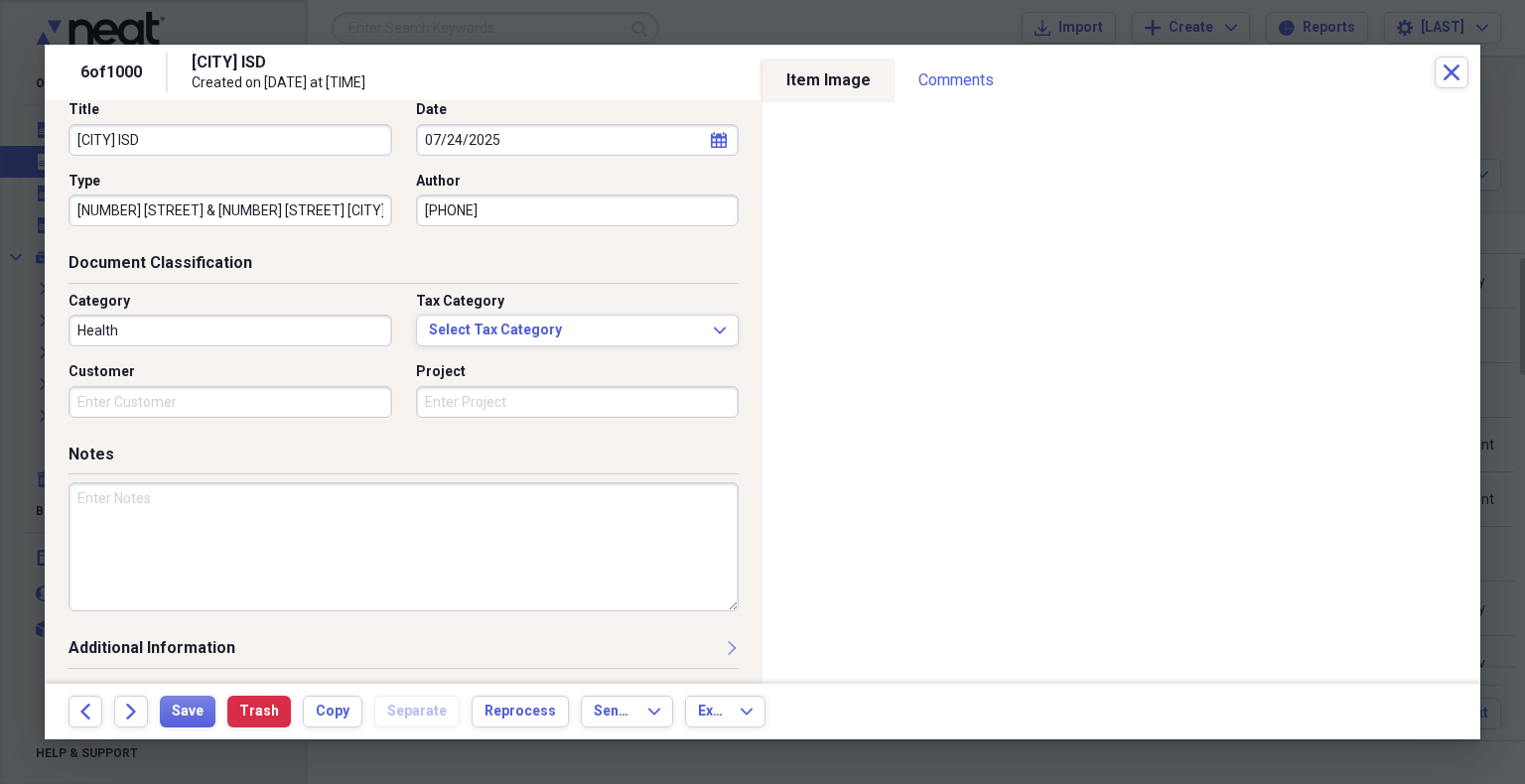 click at bounding box center [403, 547] 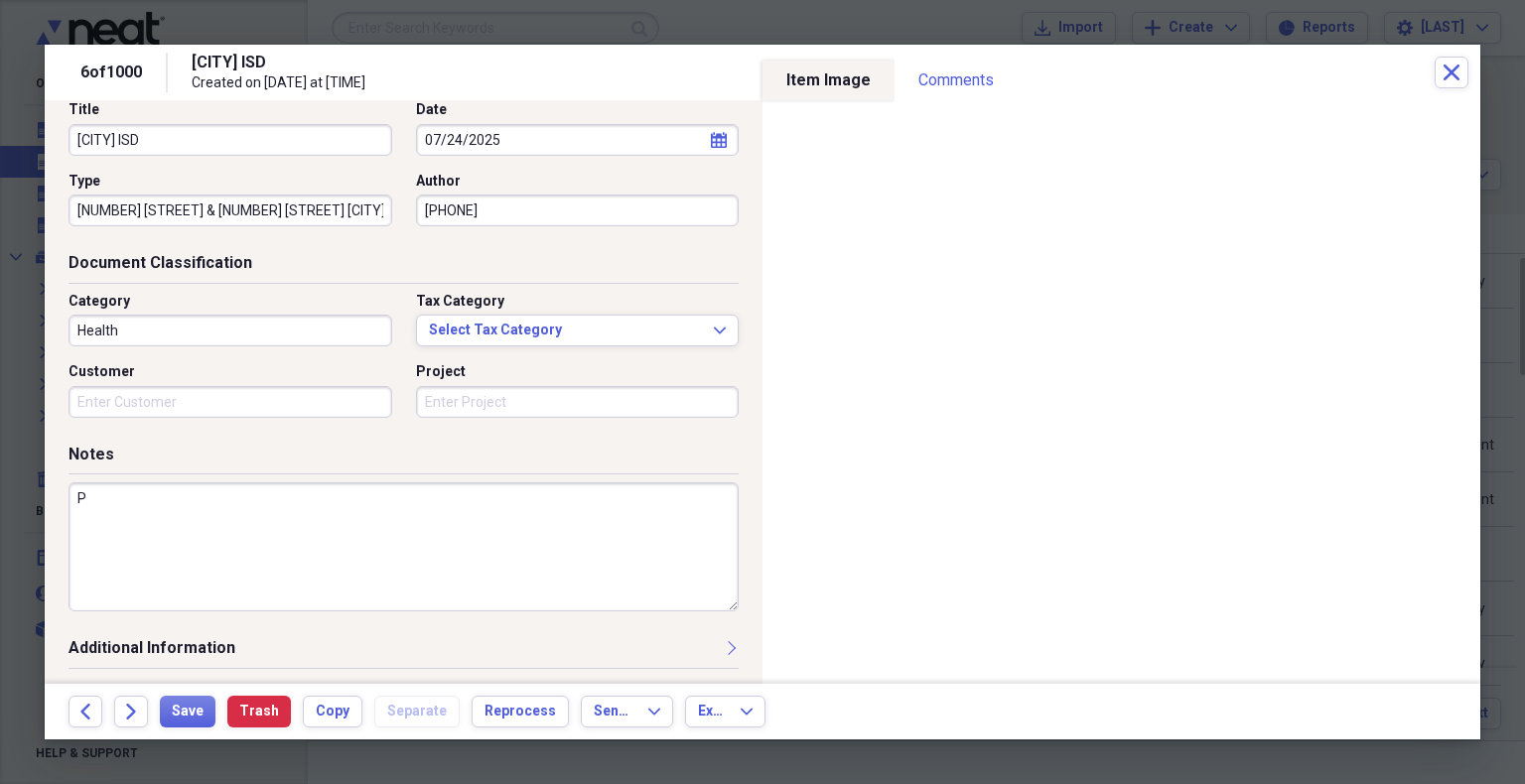 type on "P" 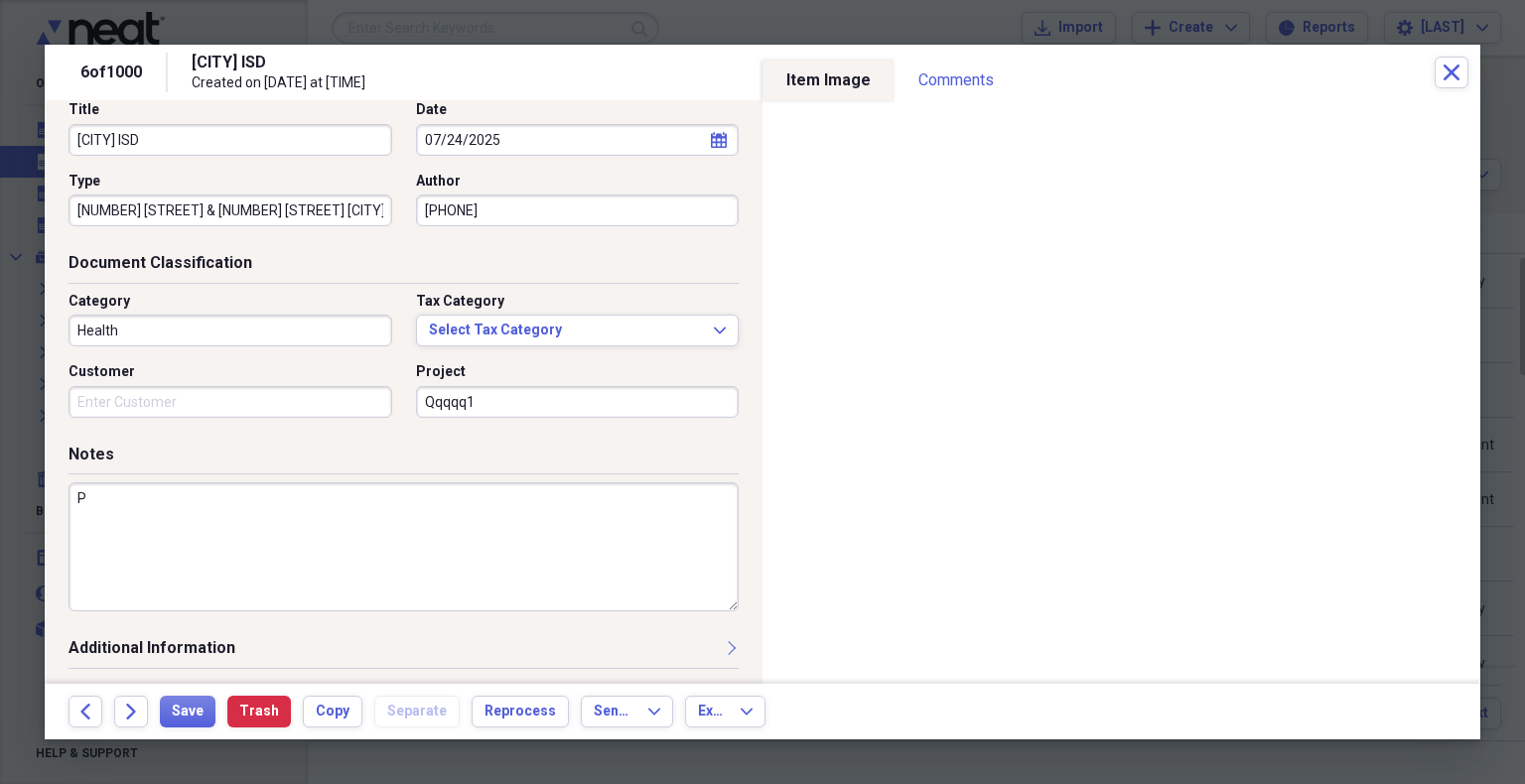 type on "Qqqqq1" 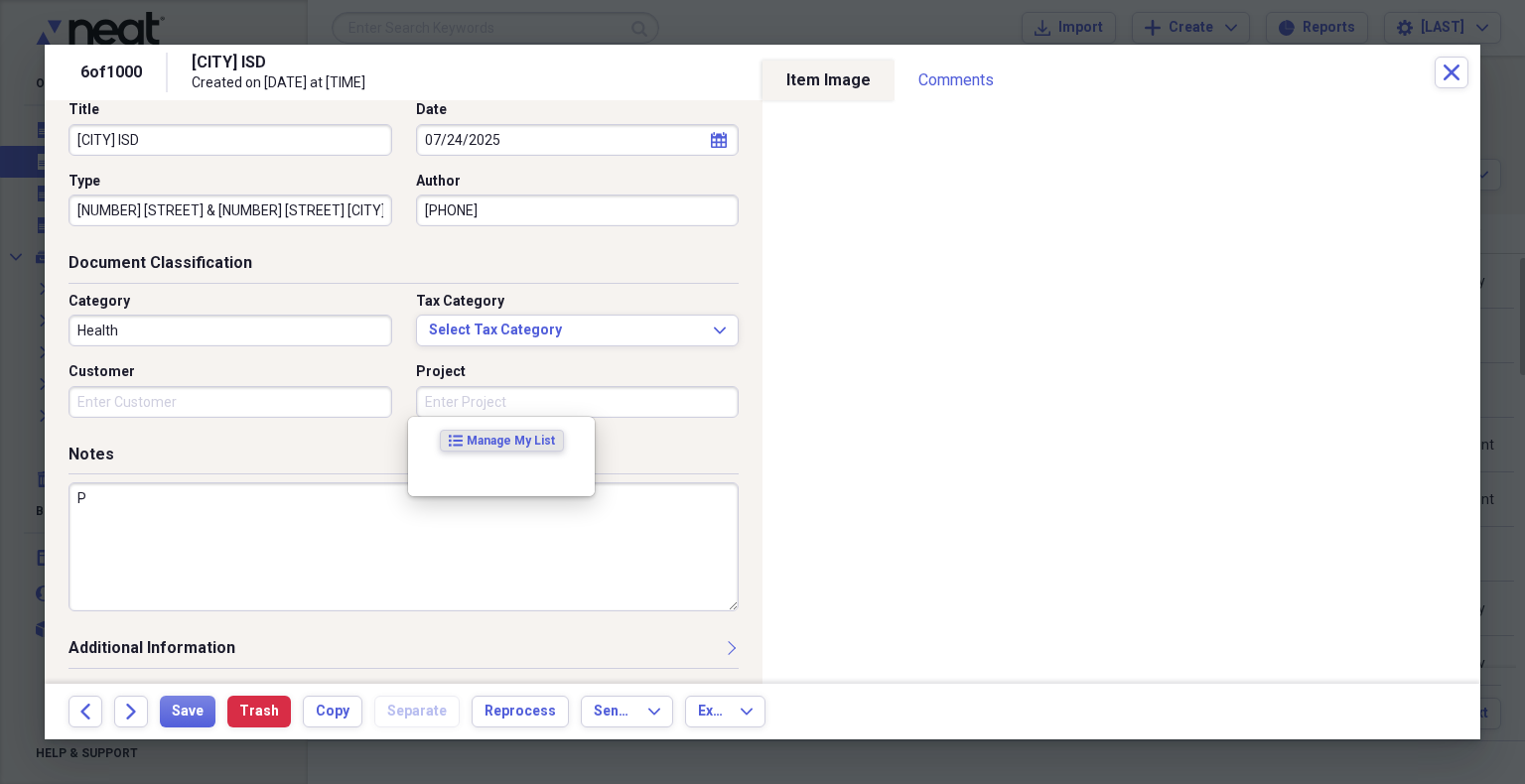 type 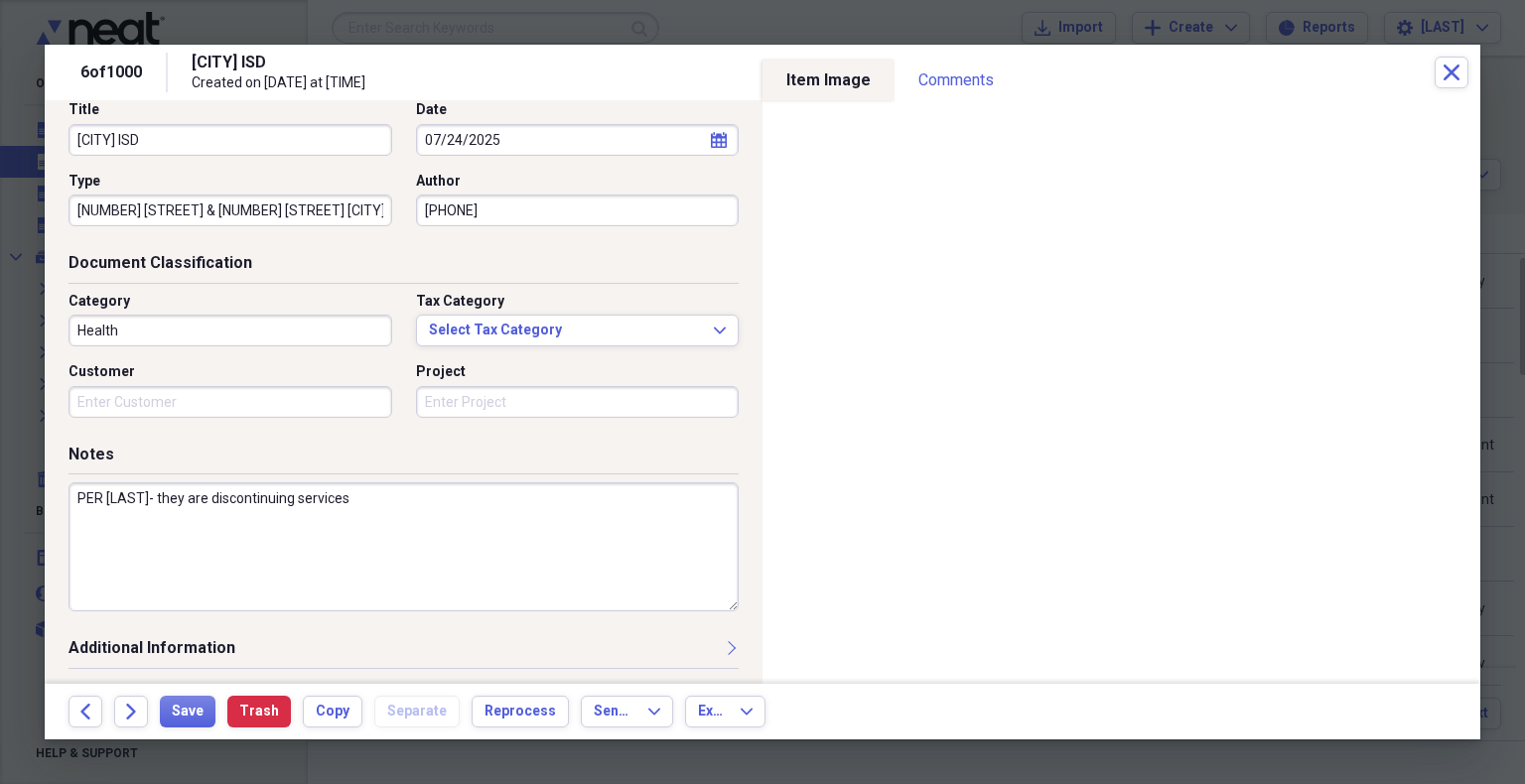 click on "PER [LAST]- they are discontinuing services" at bounding box center (403, 547) 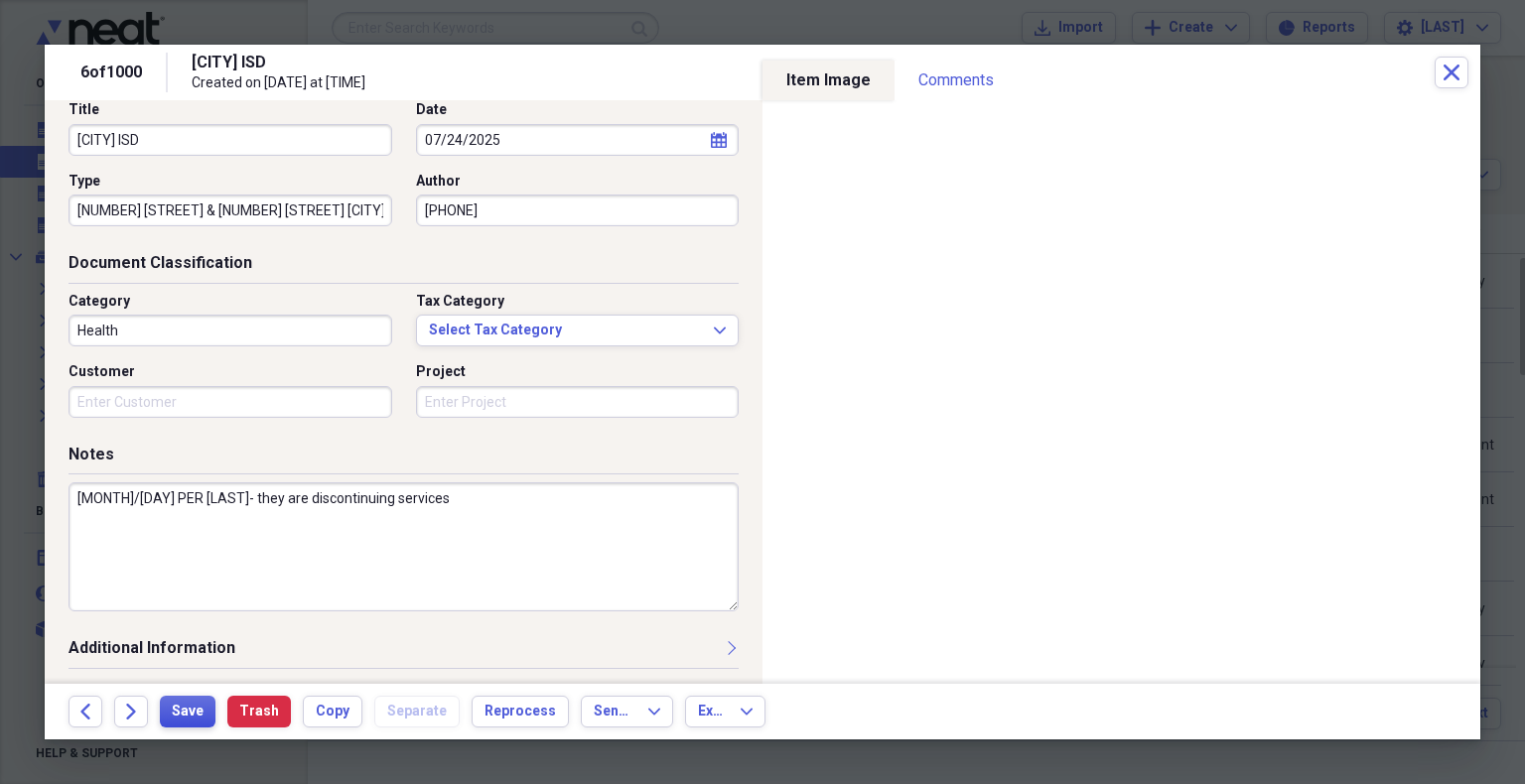 type on "[MONTH]/[DAY] PER [LAST]- they are discontinuing services" 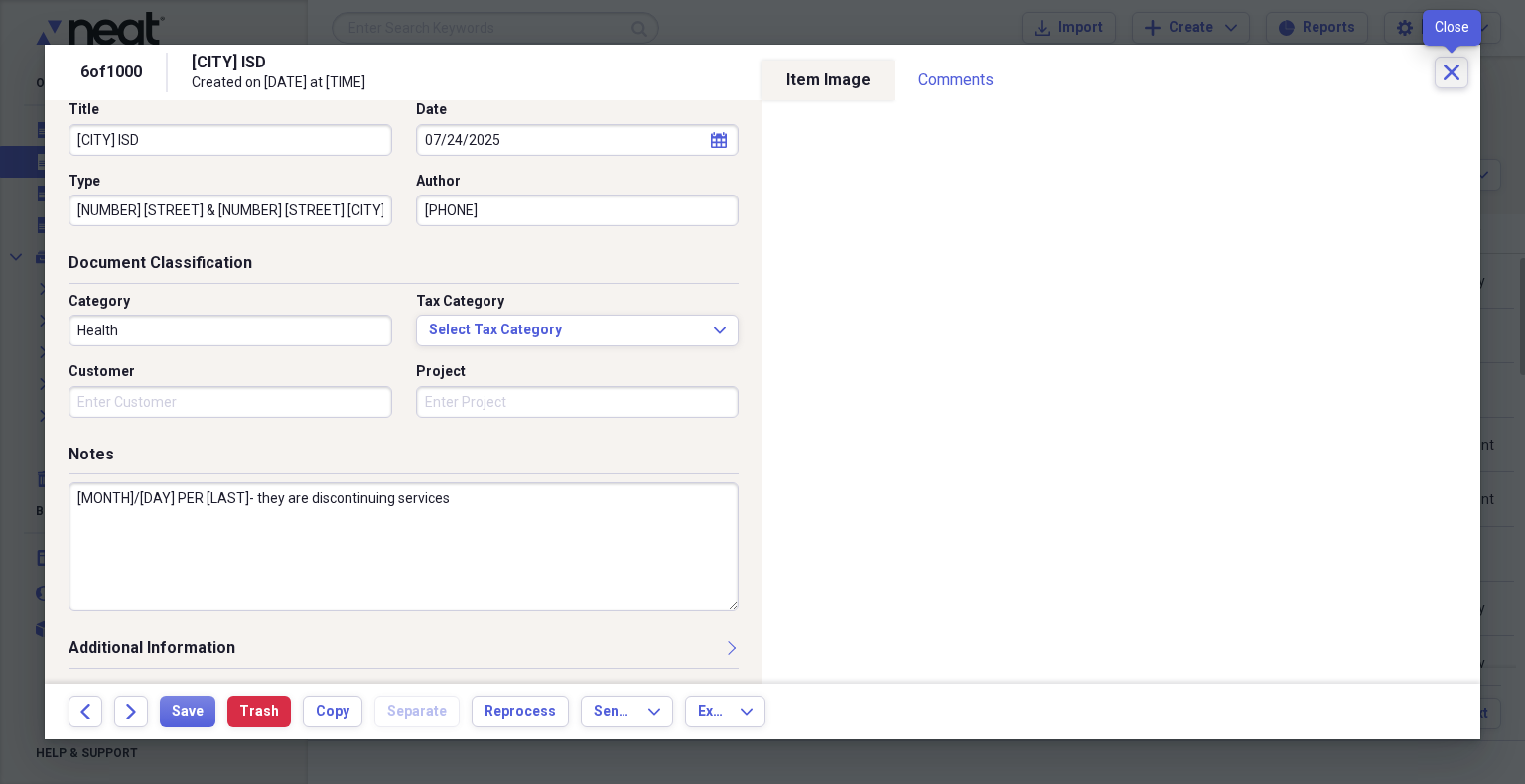 click on "Close" 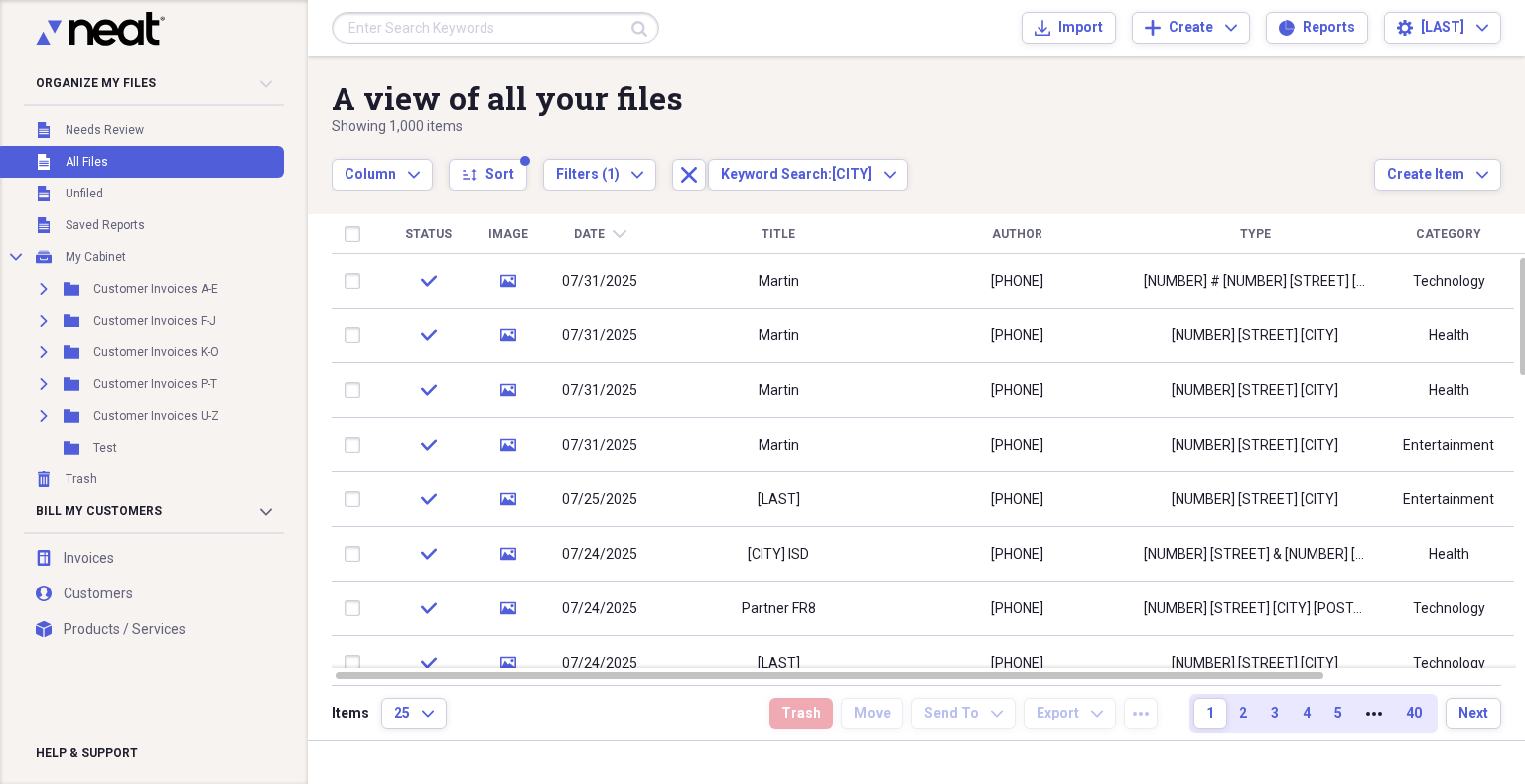 click at bounding box center [495, 28] 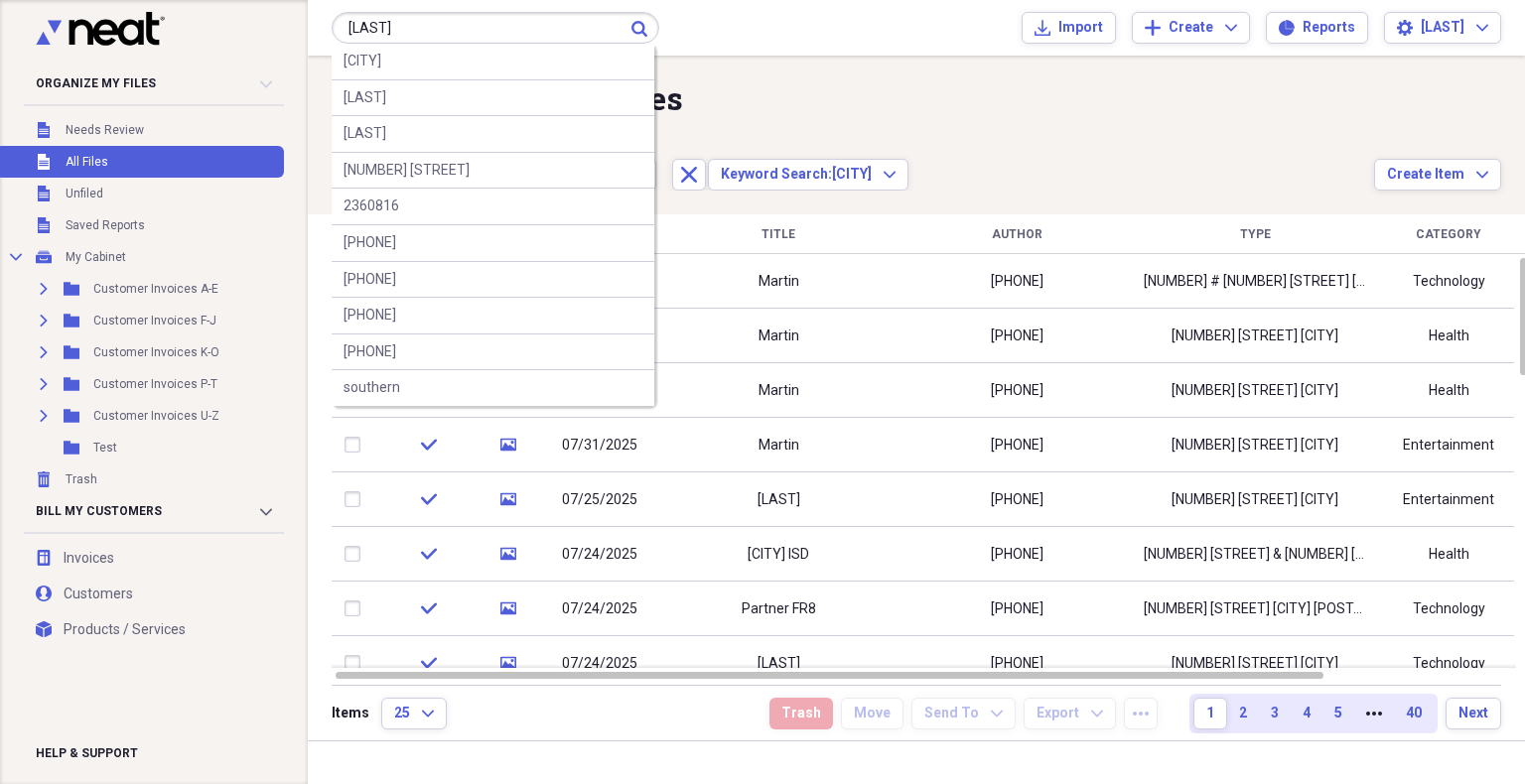type on "[LAST]" 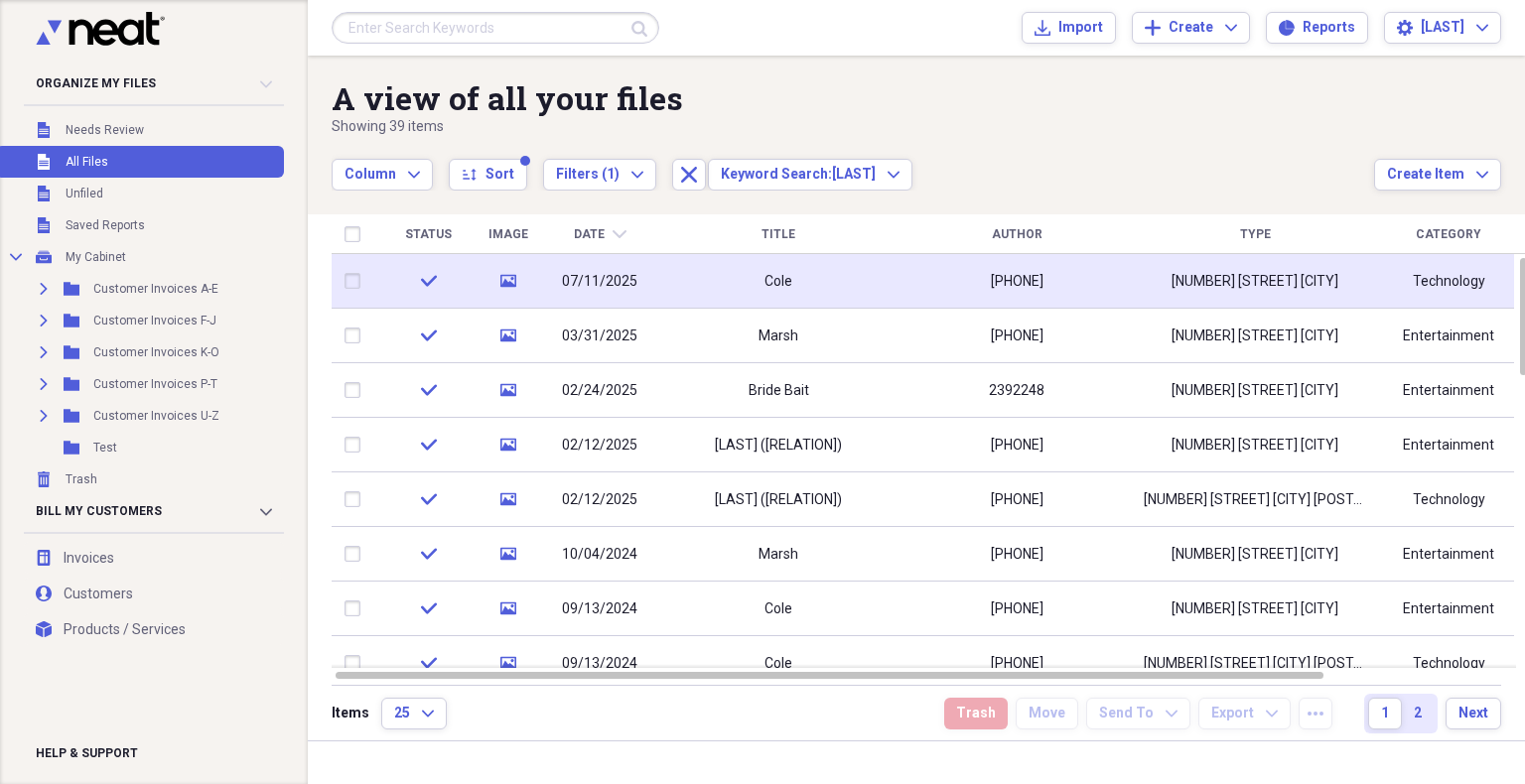 click on "[PHONE]" at bounding box center [1017, 281] 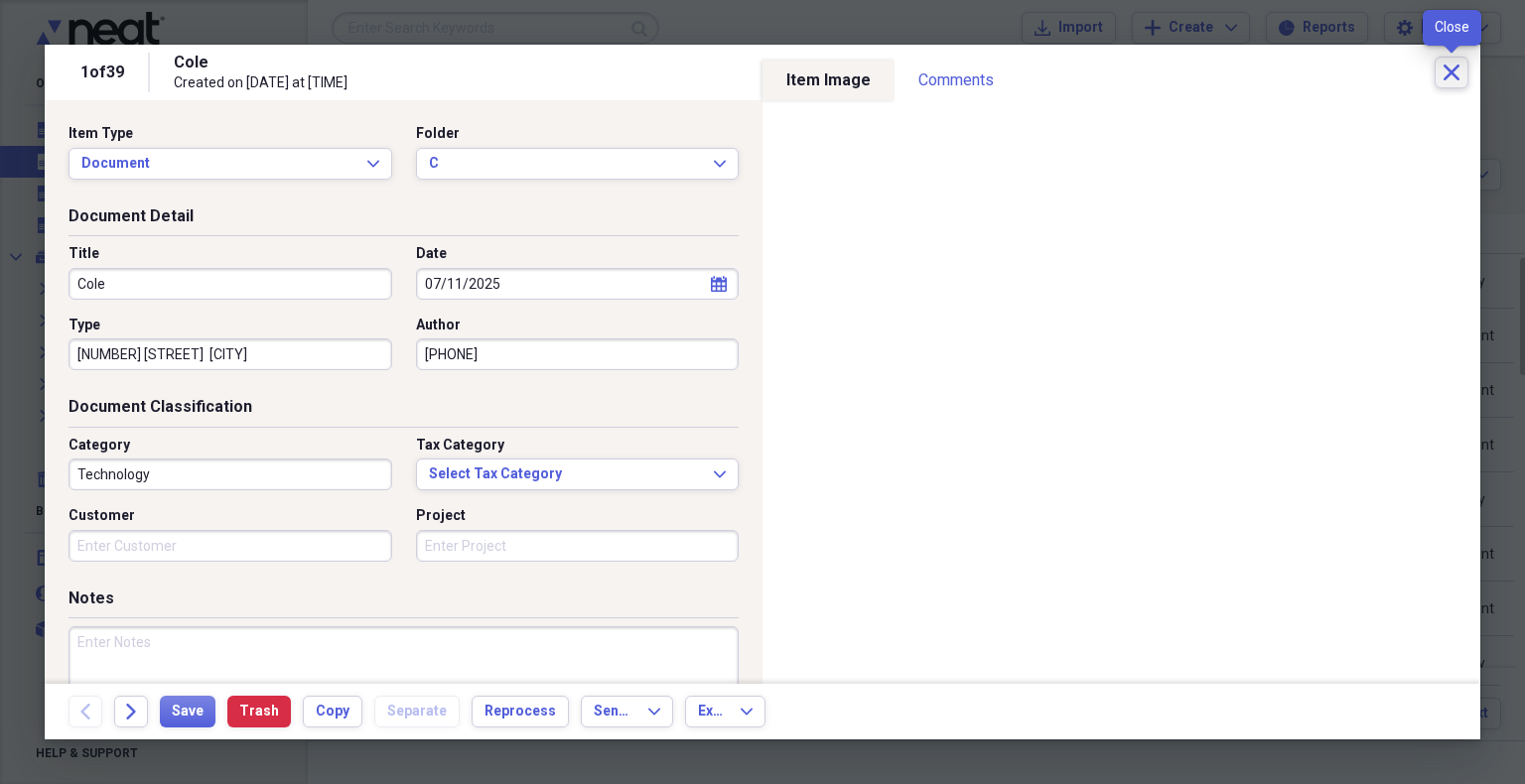 click on "Close" at bounding box center (1452, 72) 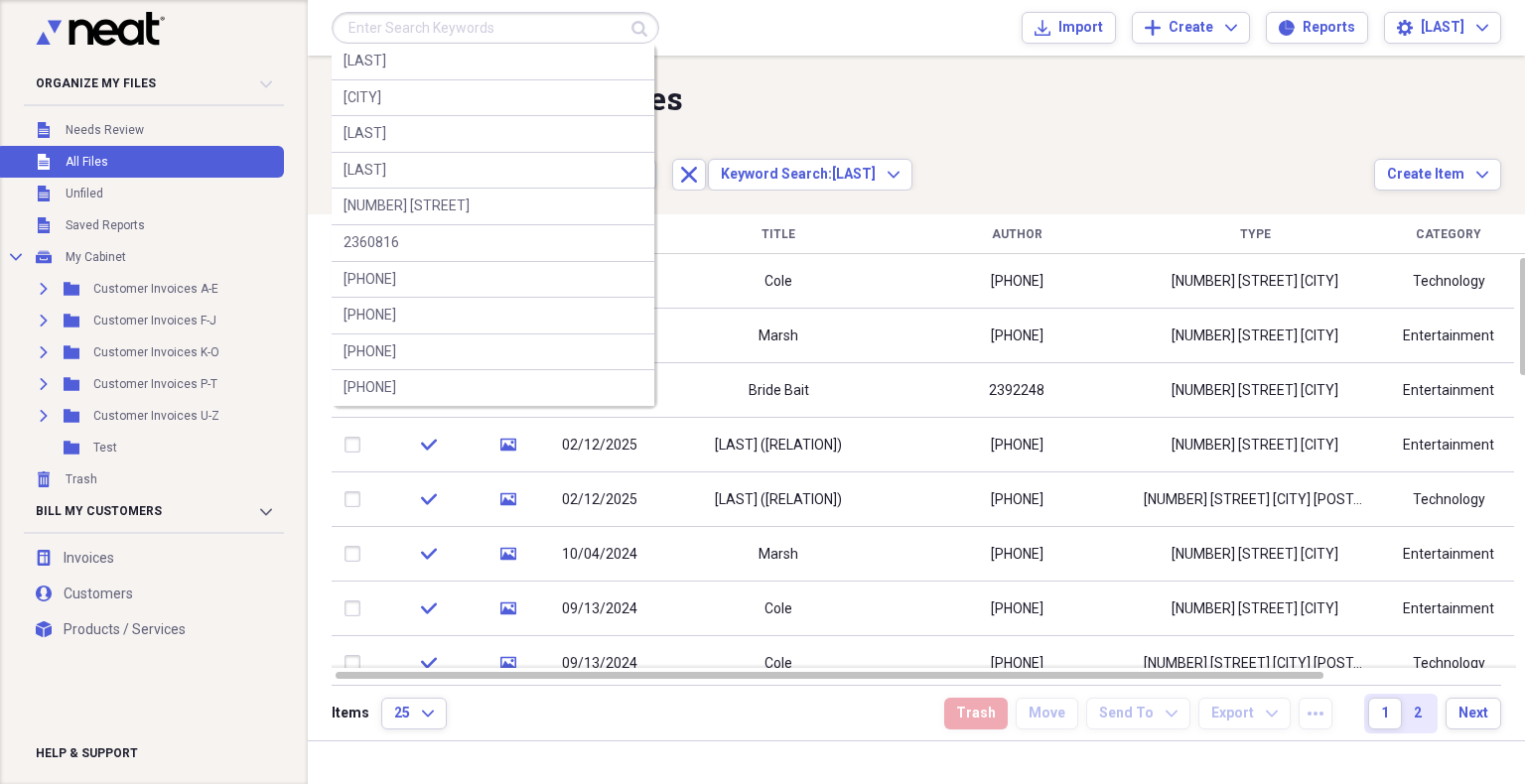 click at bounding box center [495, 28] 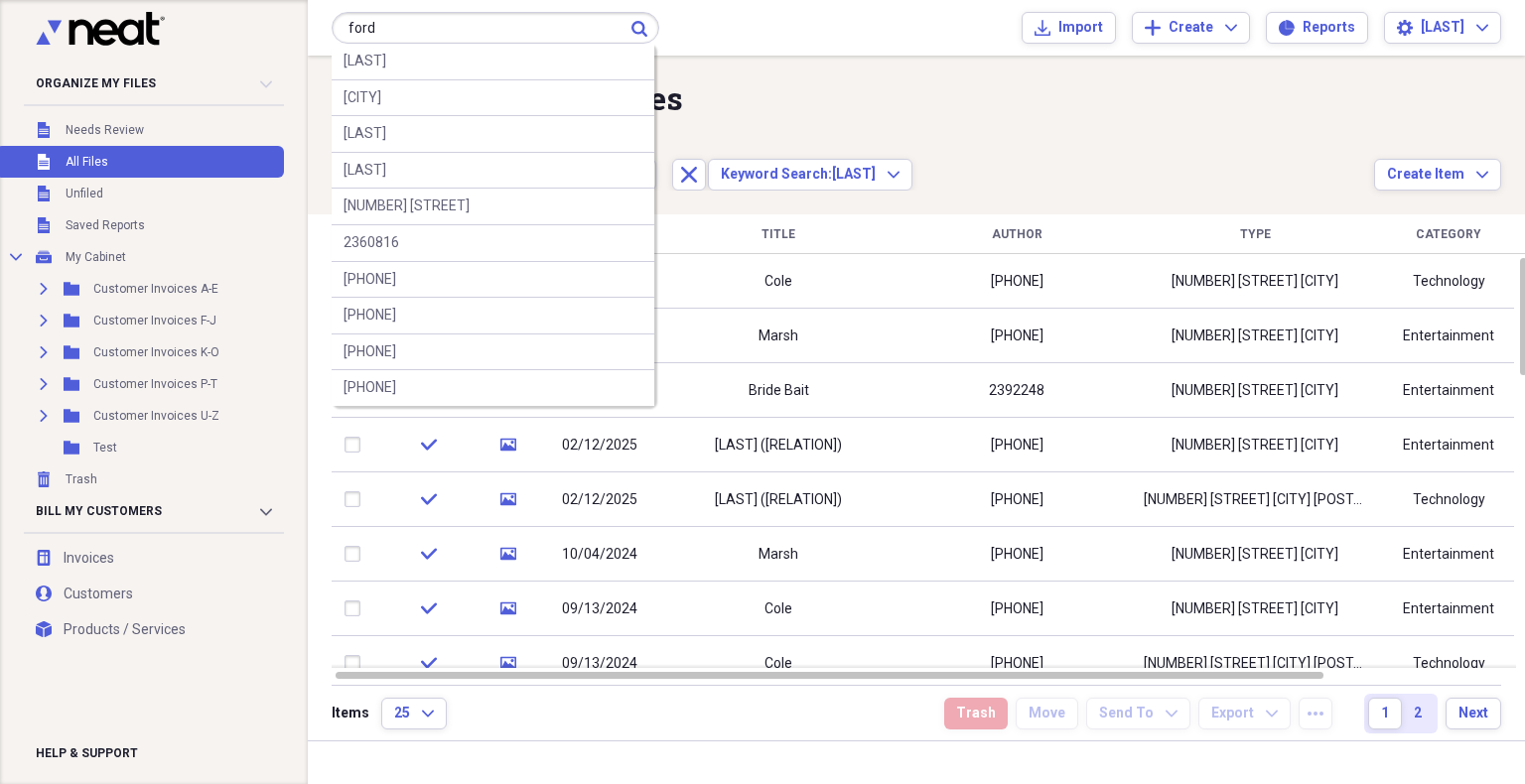 type on "ford" 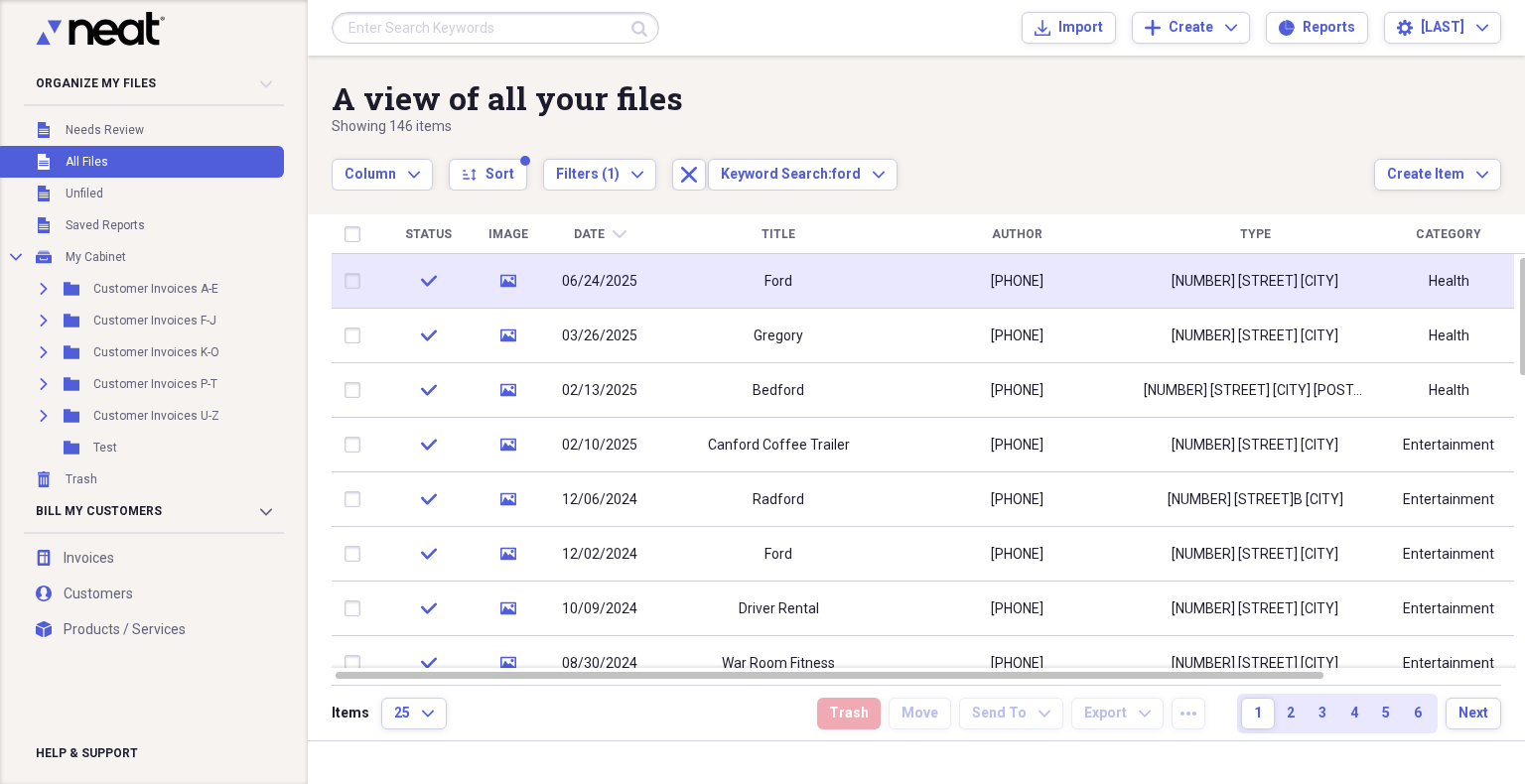 click on "[PHONE]" at bounding box center (1017, 281) 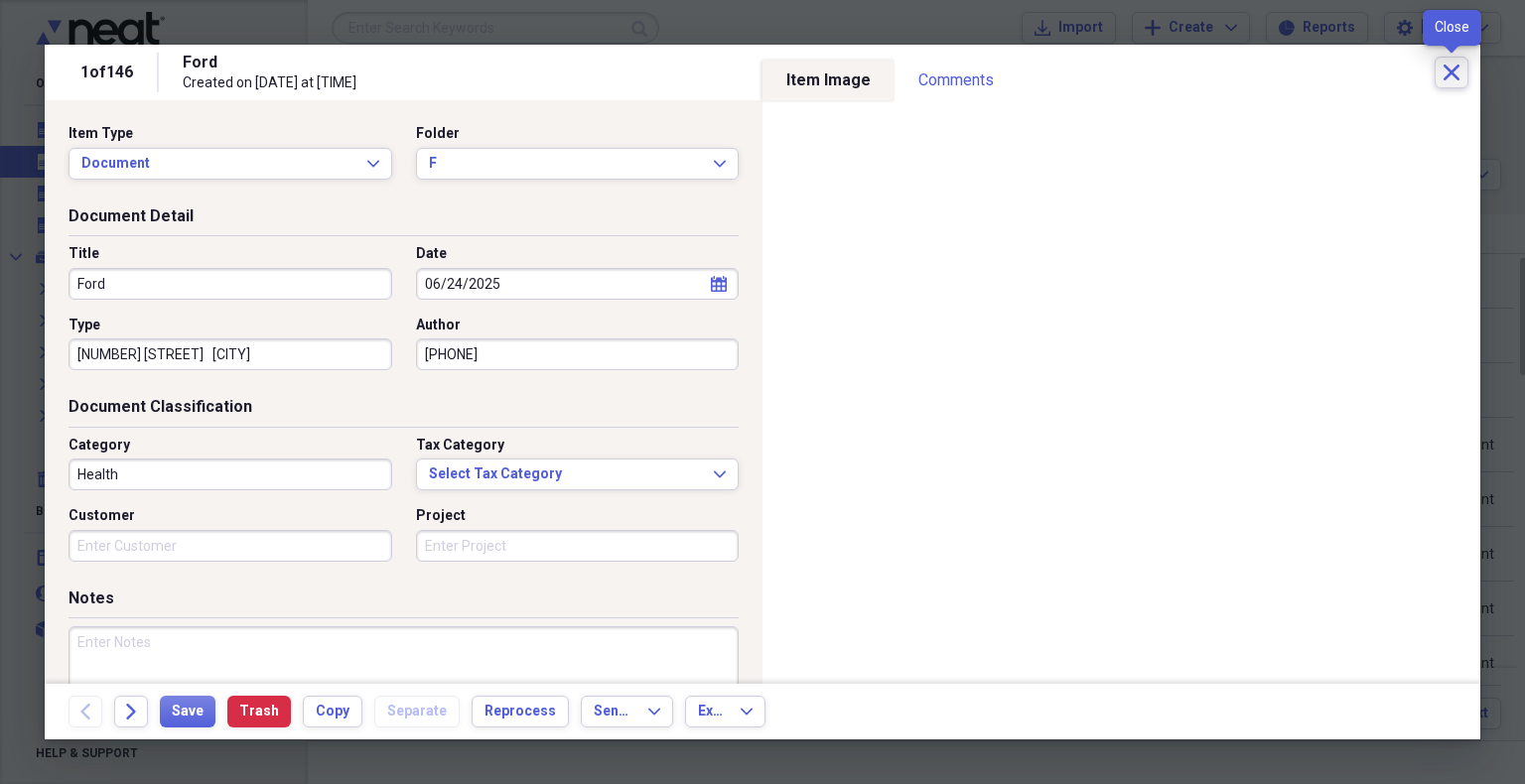click on "Close" at bounding box center (1452, 72) 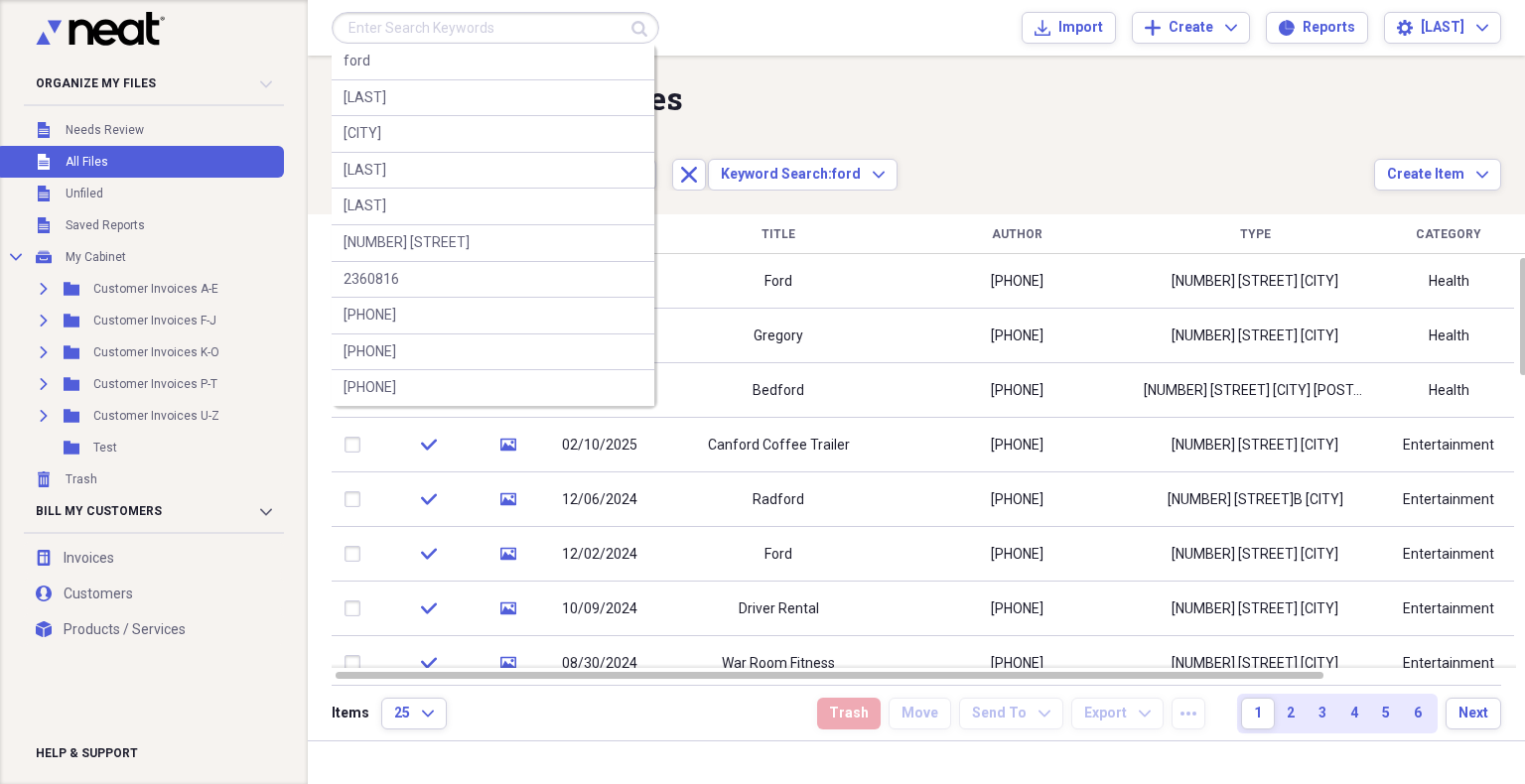 click at bounding box center (495, 28) 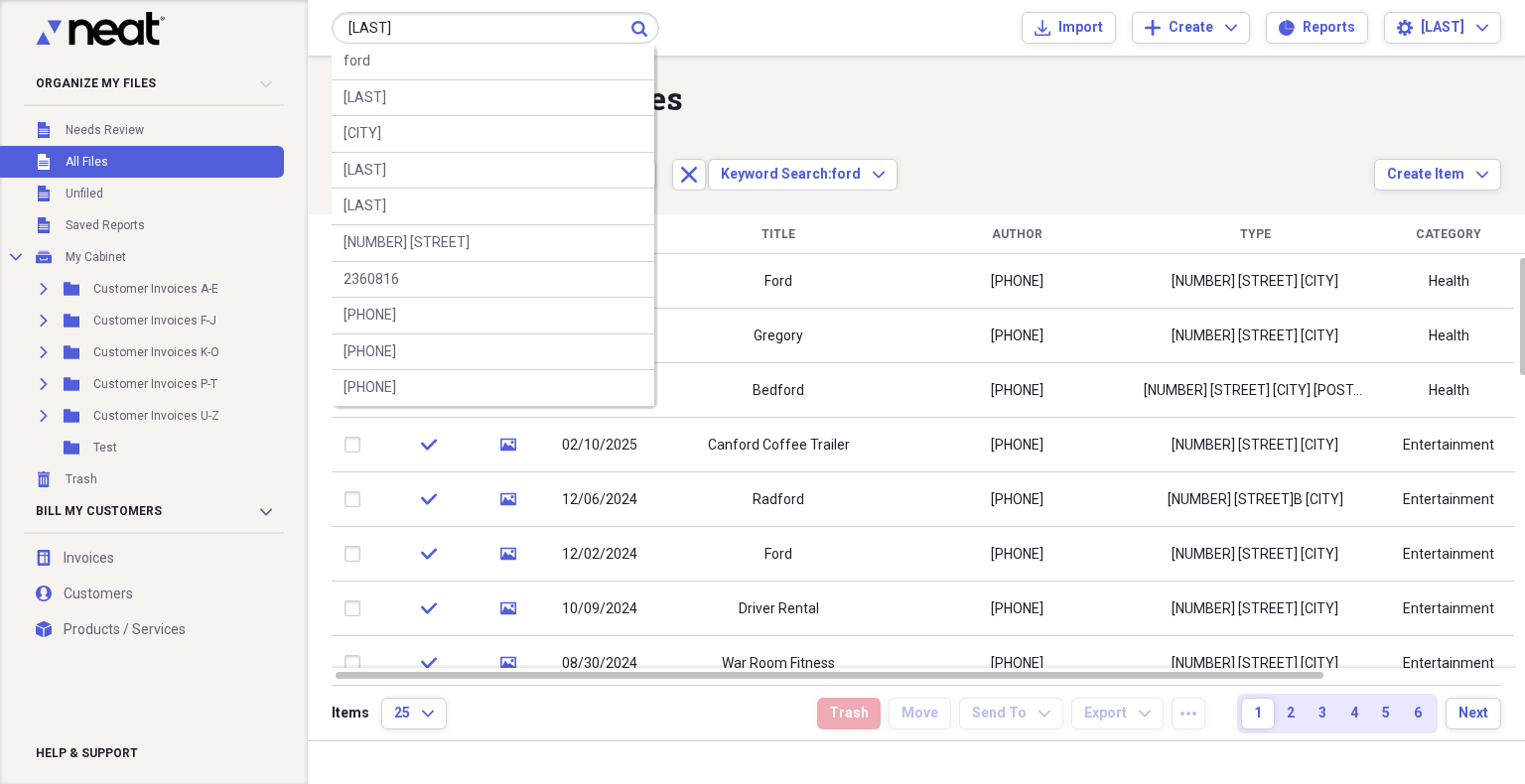 type on "[LAST]" 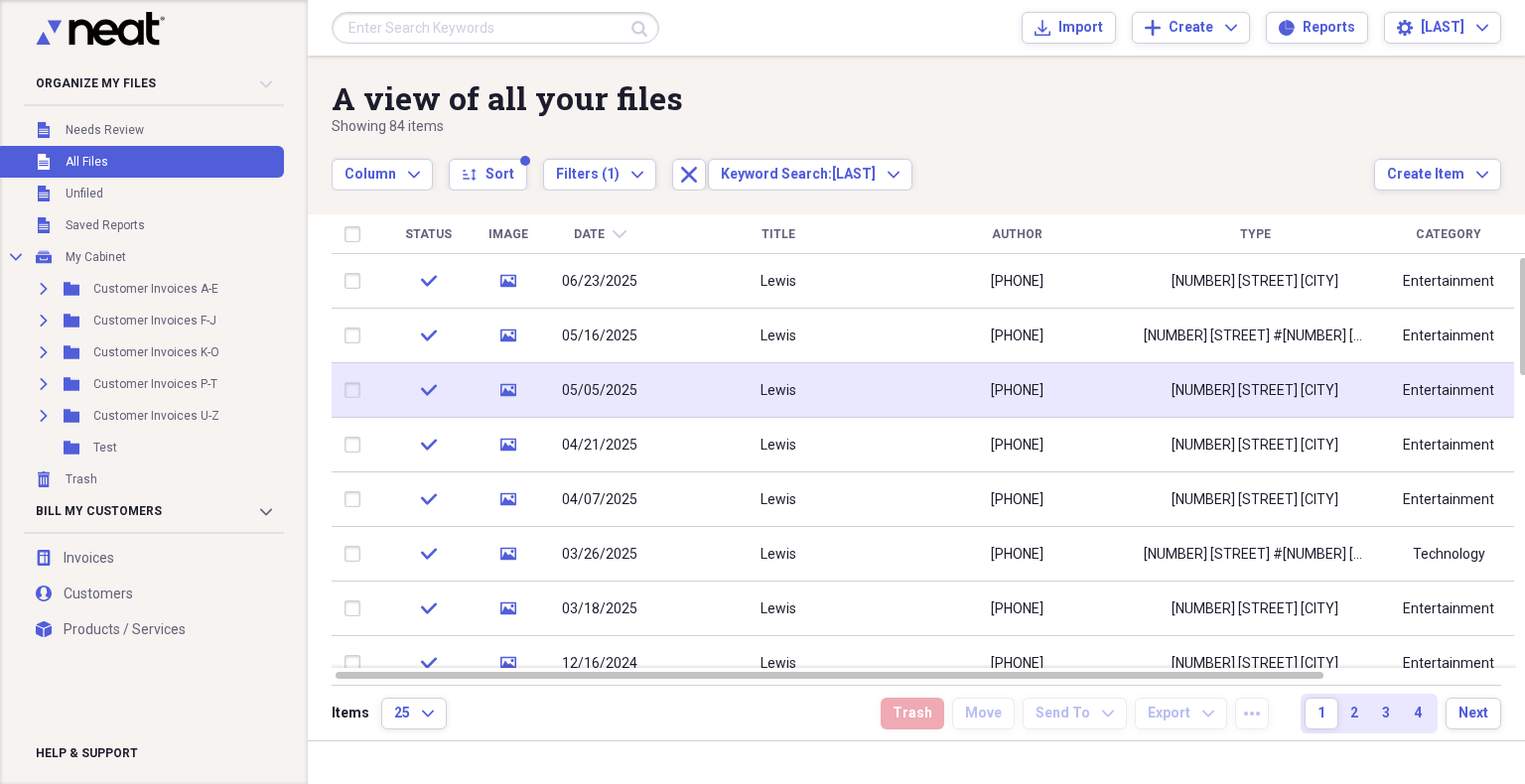 click on "[PHONE]" at bounding box center [1017, 390] 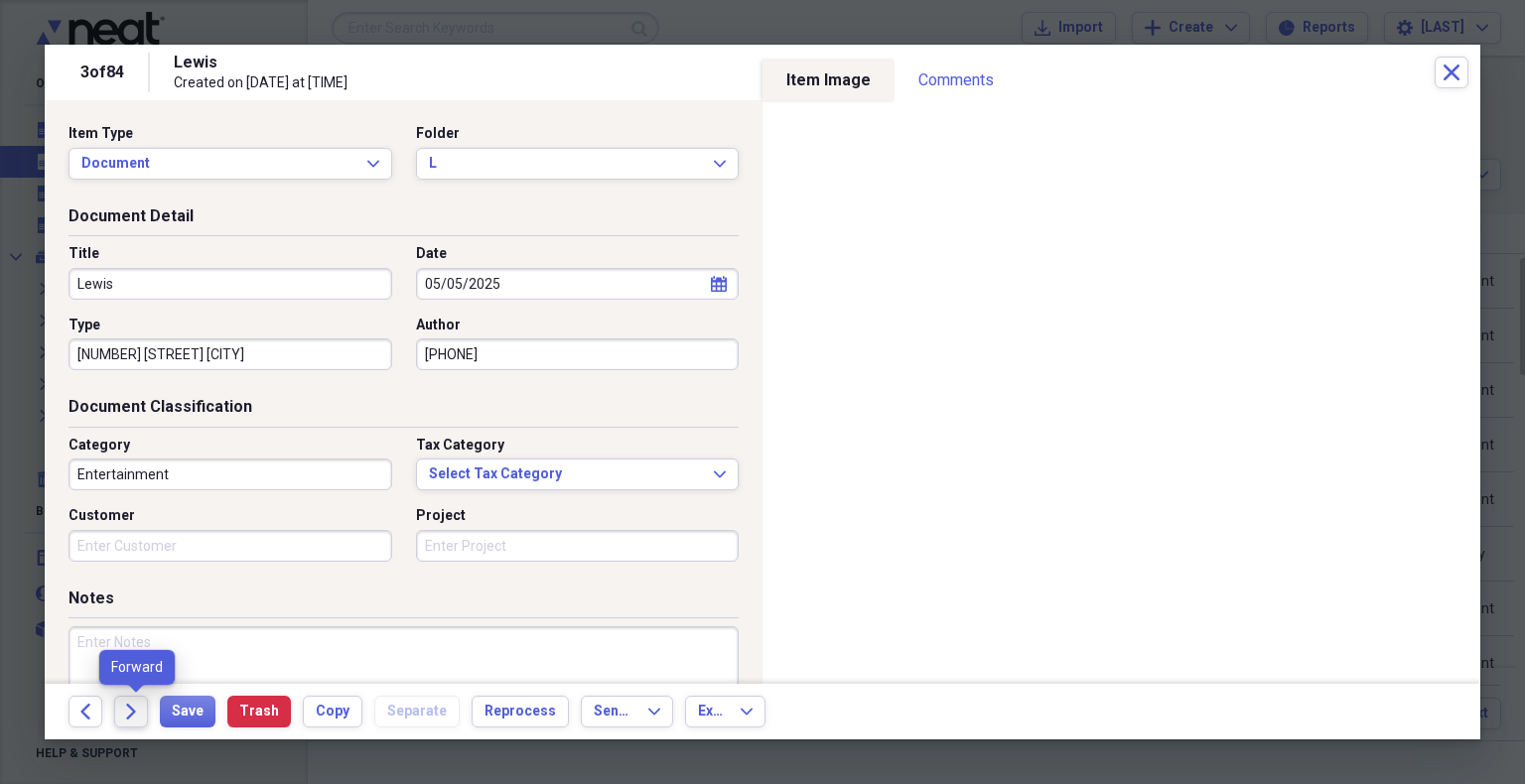 click on "Forward" 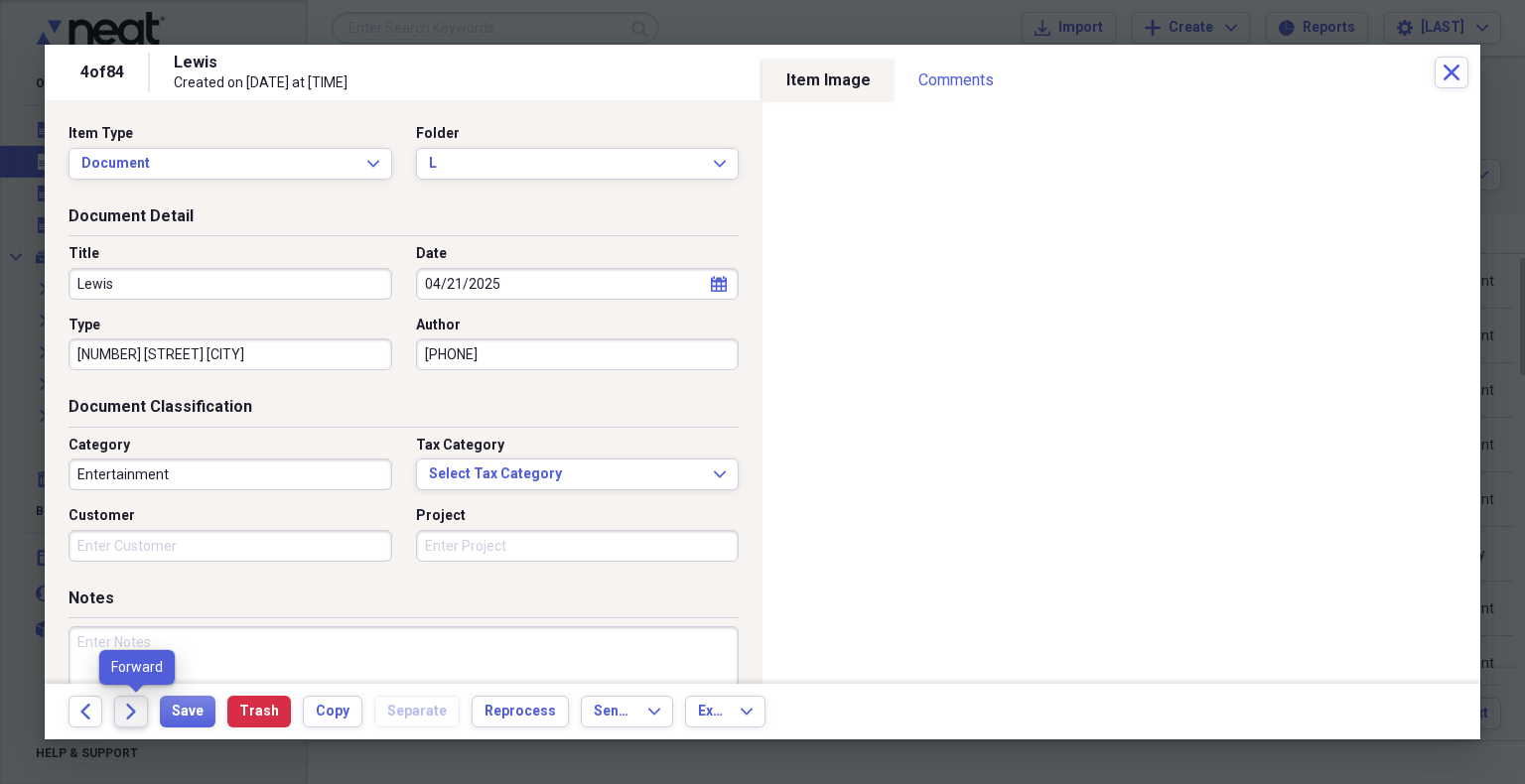 click on "Forward" 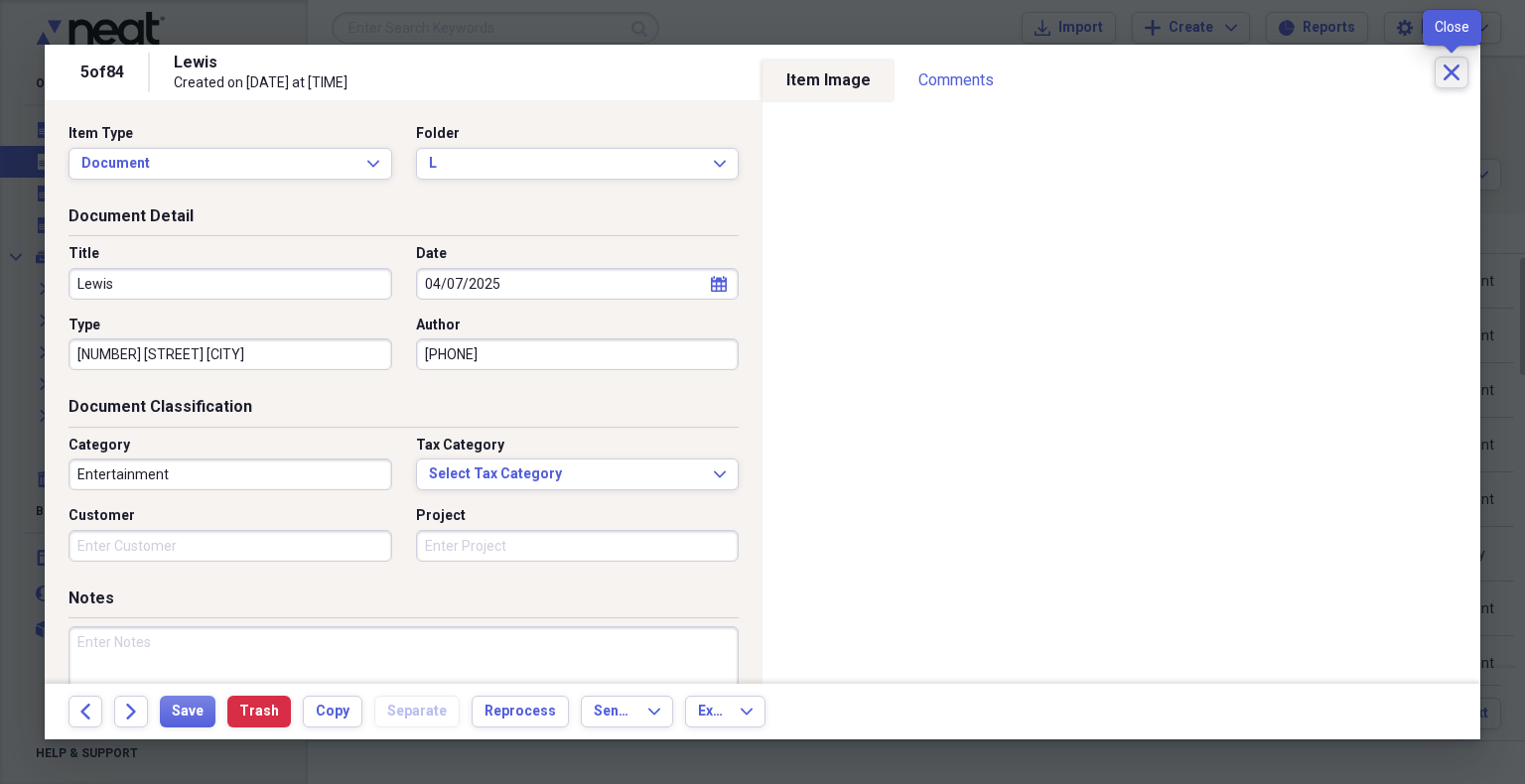 click on "Close" at bounding box center (1452, 72) 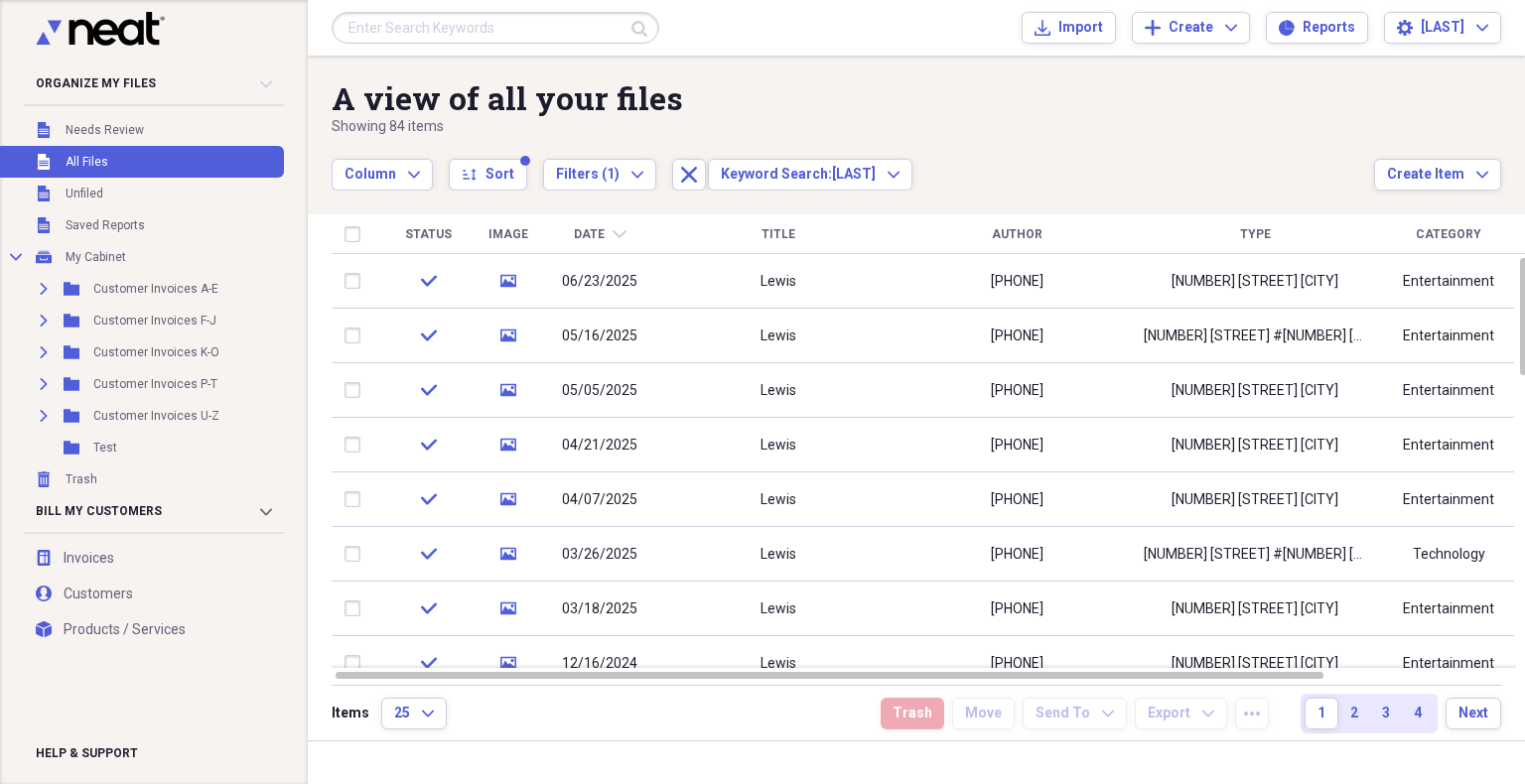 click at bounding box center [495, 28] 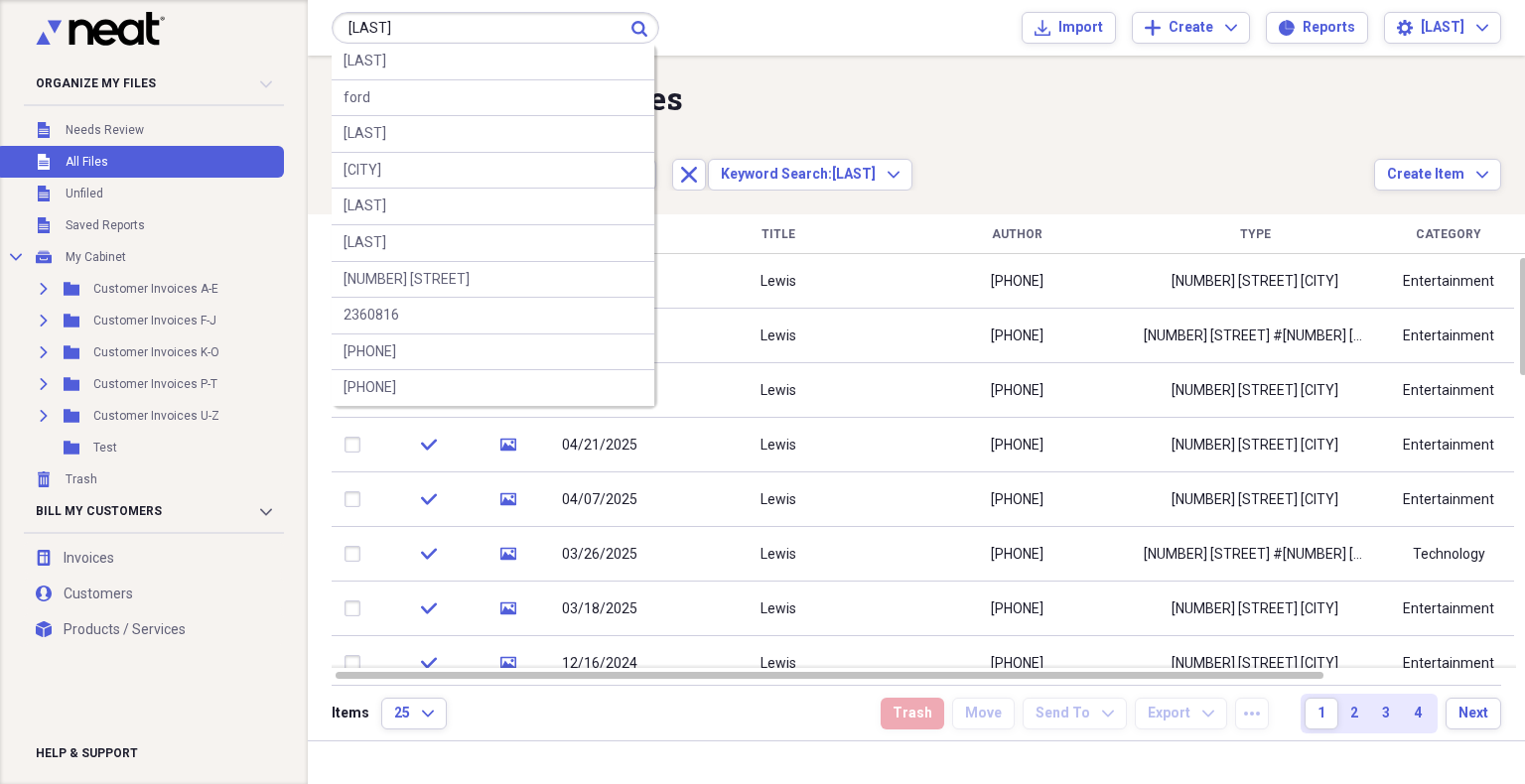 type on "[LAST]" 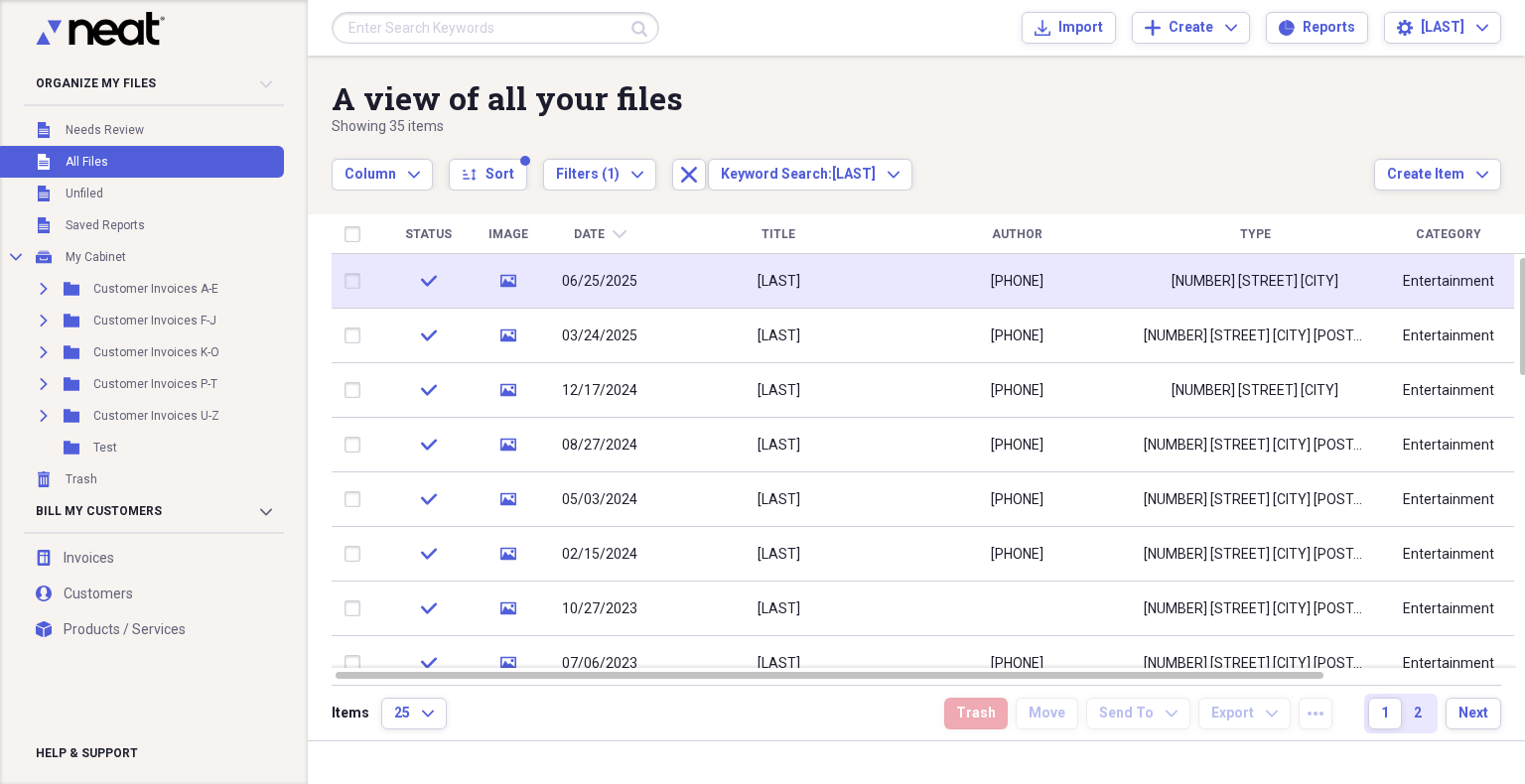click on "[LAST]" at bounding box center [778, 282] 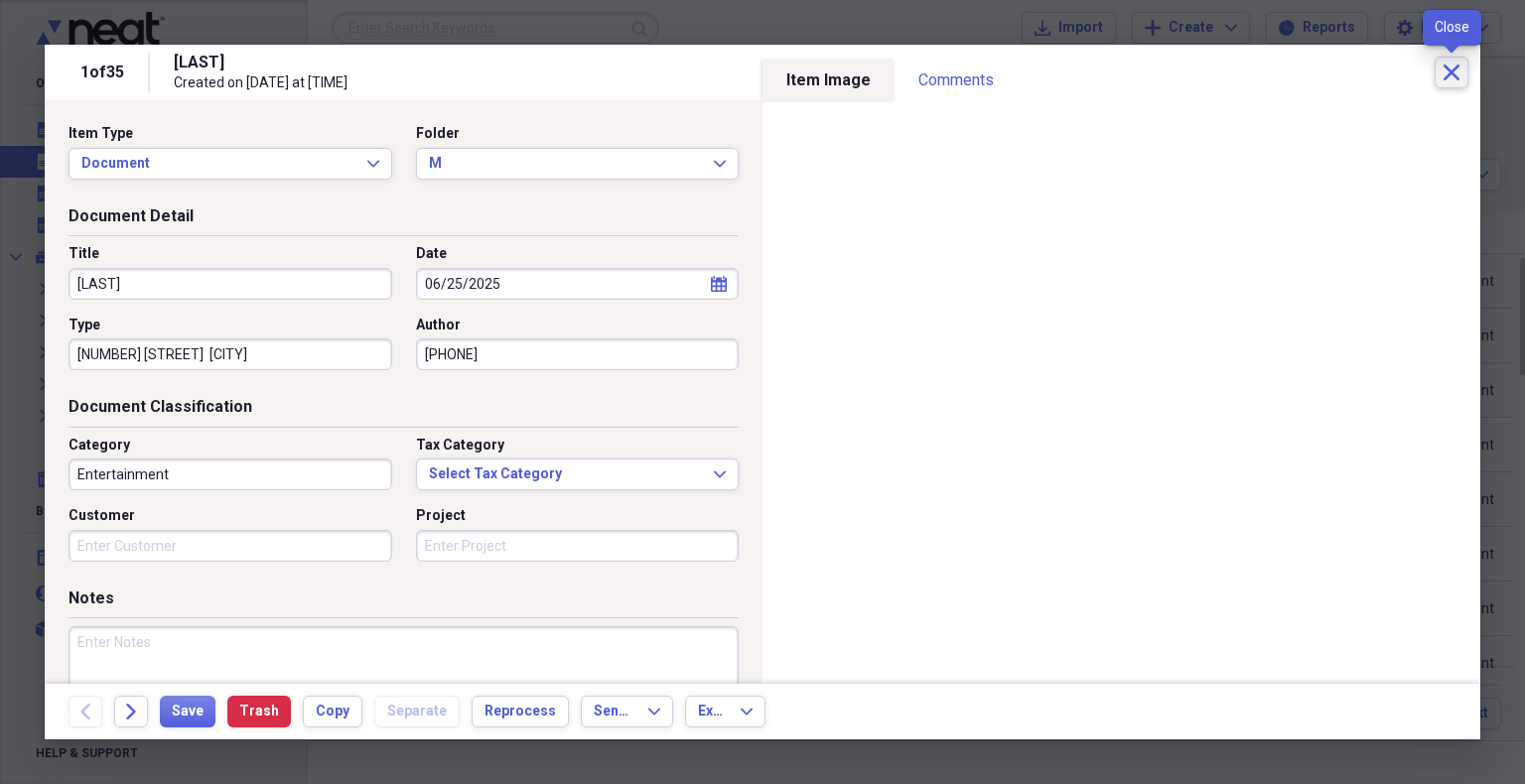 click on "Close" 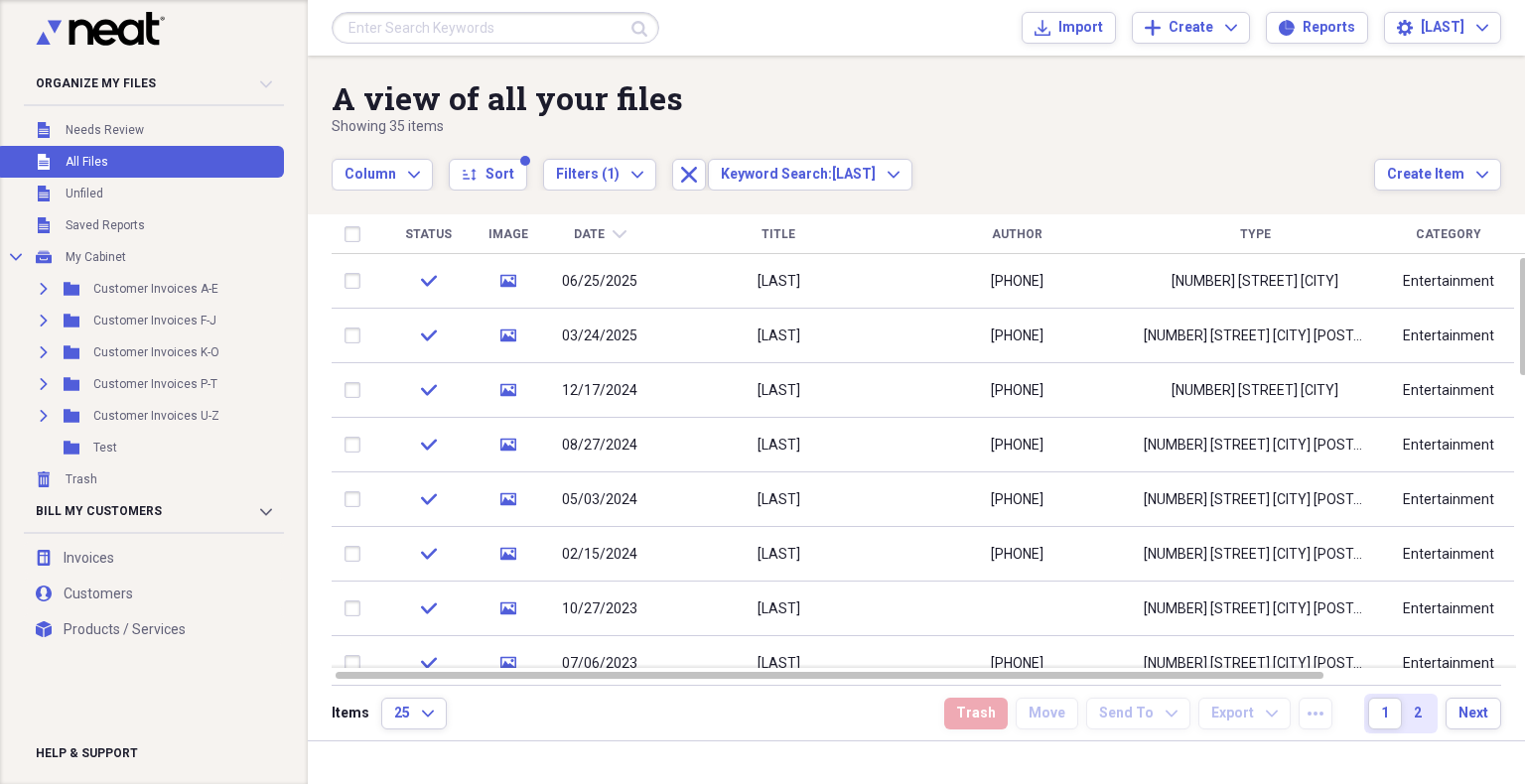 click at bounding box center [495, 28] 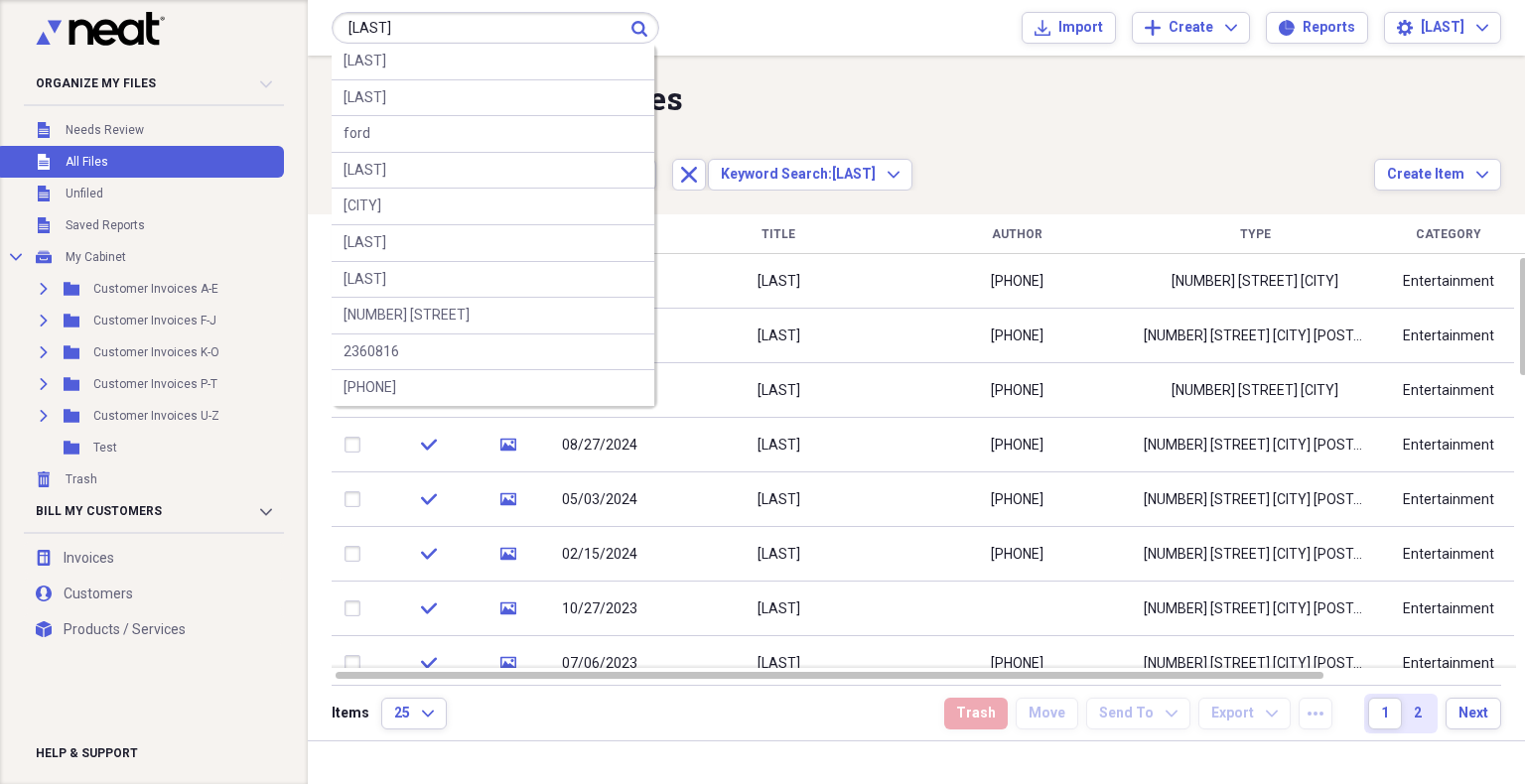 type on "[LAST]" 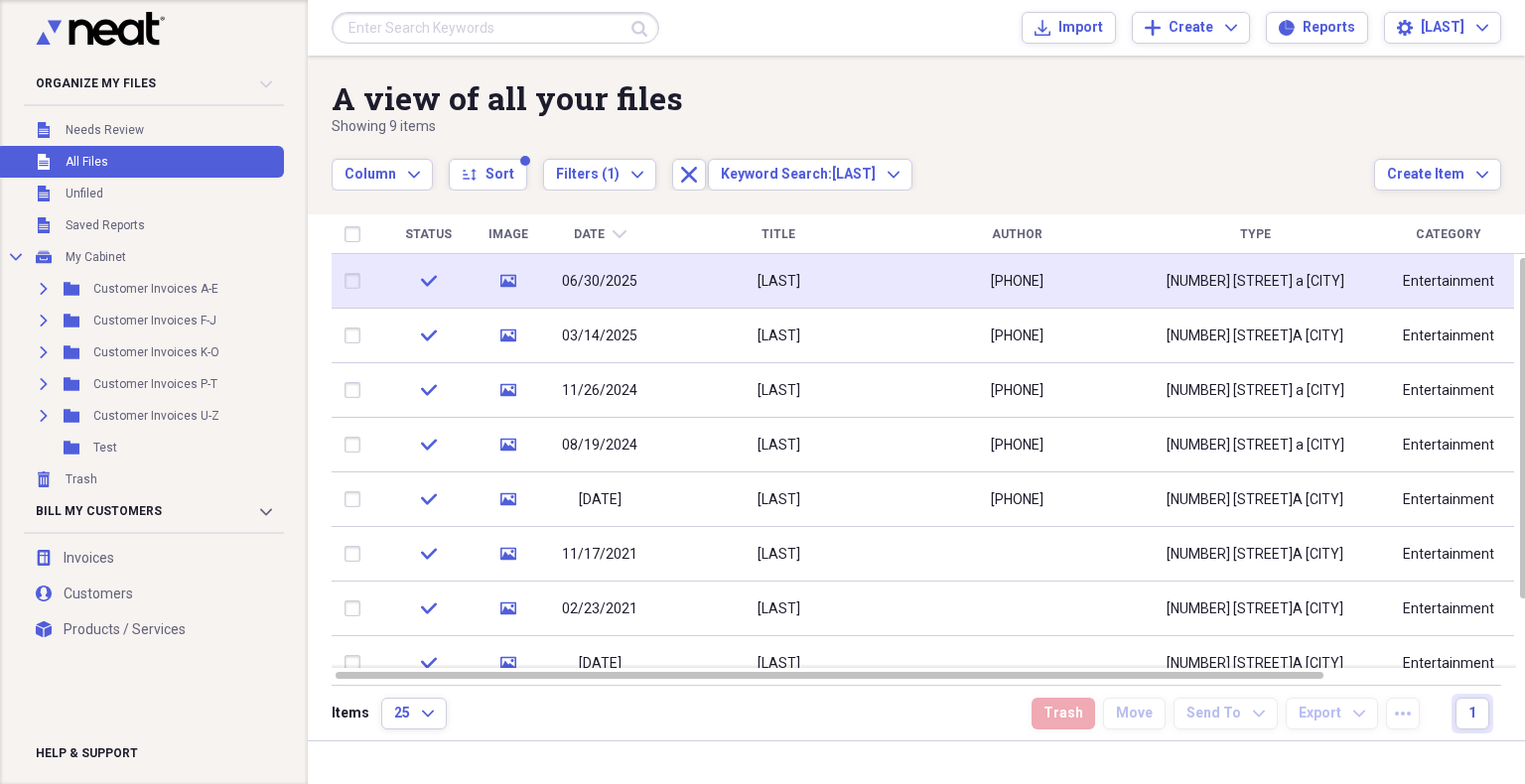 click on "[PHONE]" at bounding box center [1017, 281] 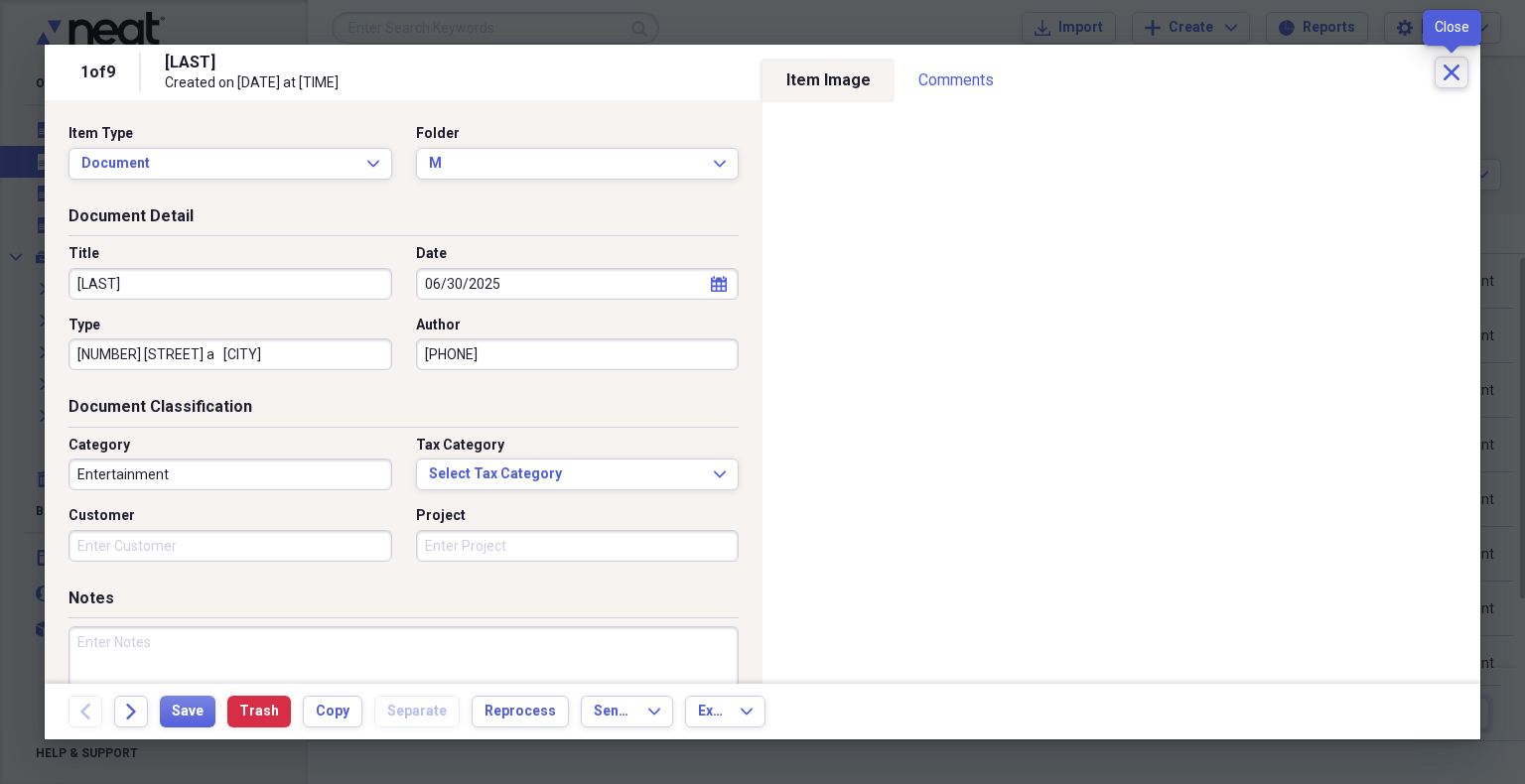 click on "Close" at bounding box center (1452, 72) 